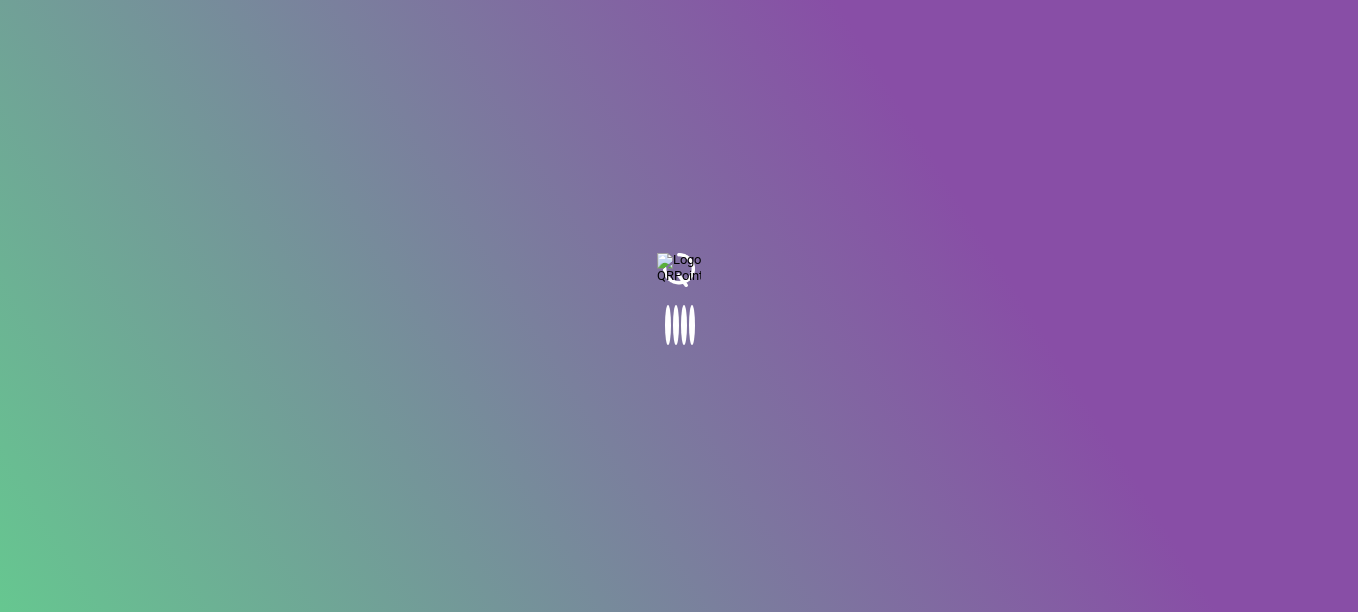 scroll, scrollTop: 0, scrollLeft: 0, axis: both 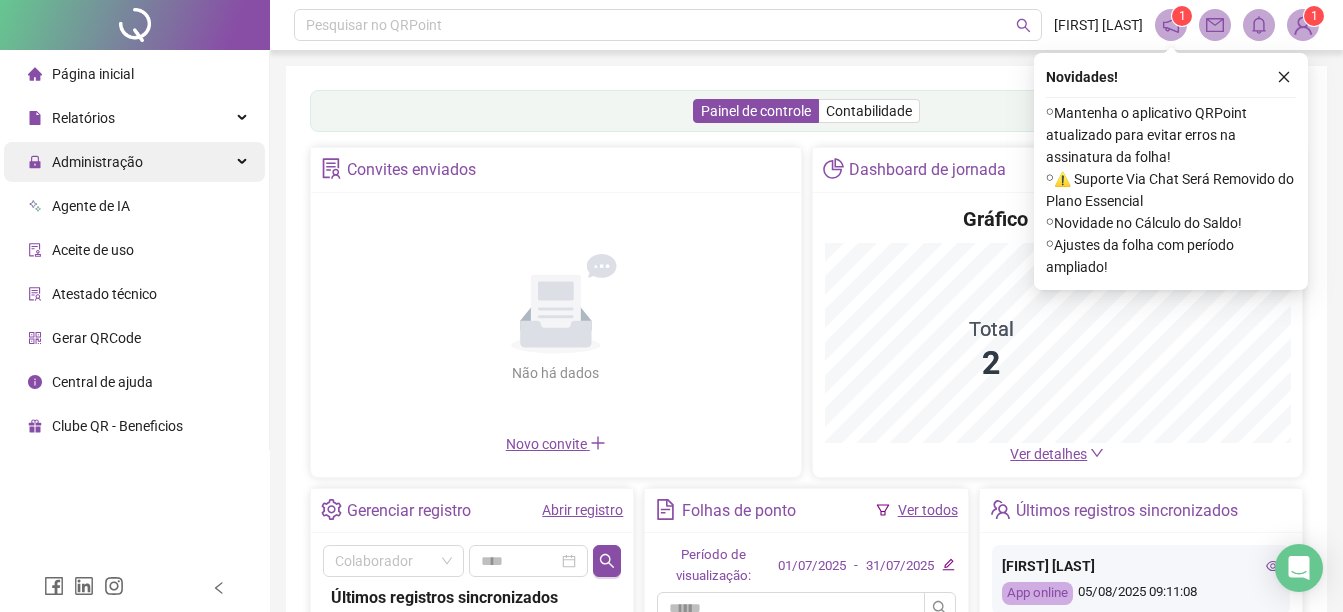 click on "Administração" at bounding box center [134, 162] 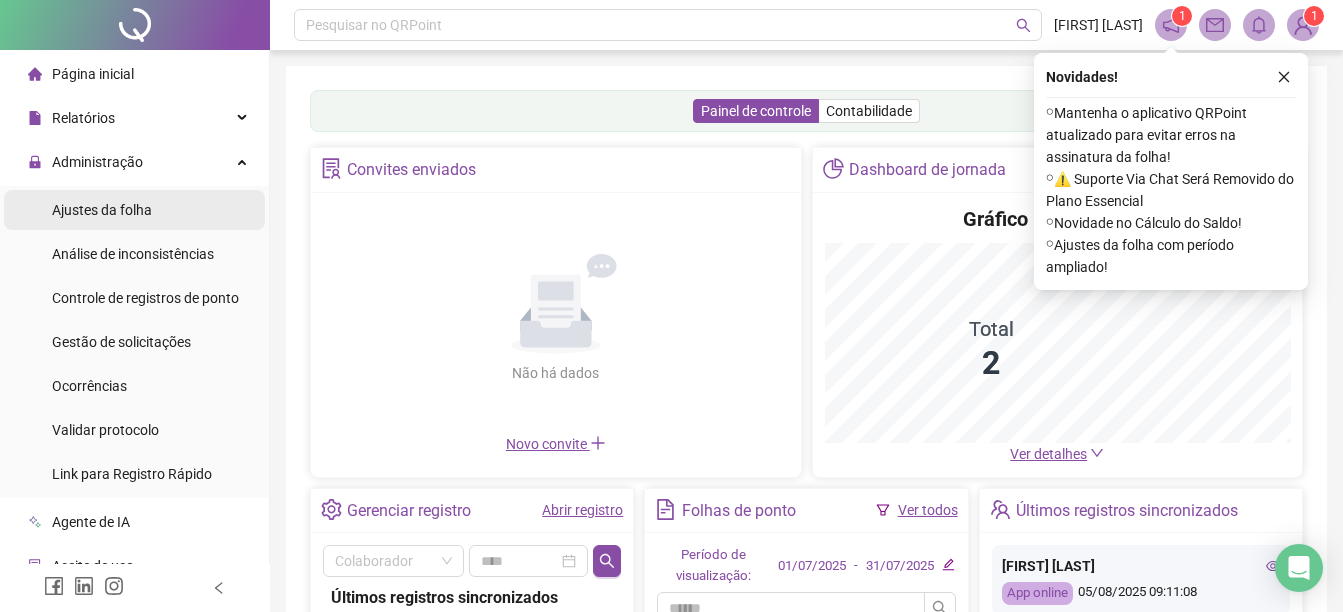 click on "Ajustes da folha" at bounding box center (102, 210) 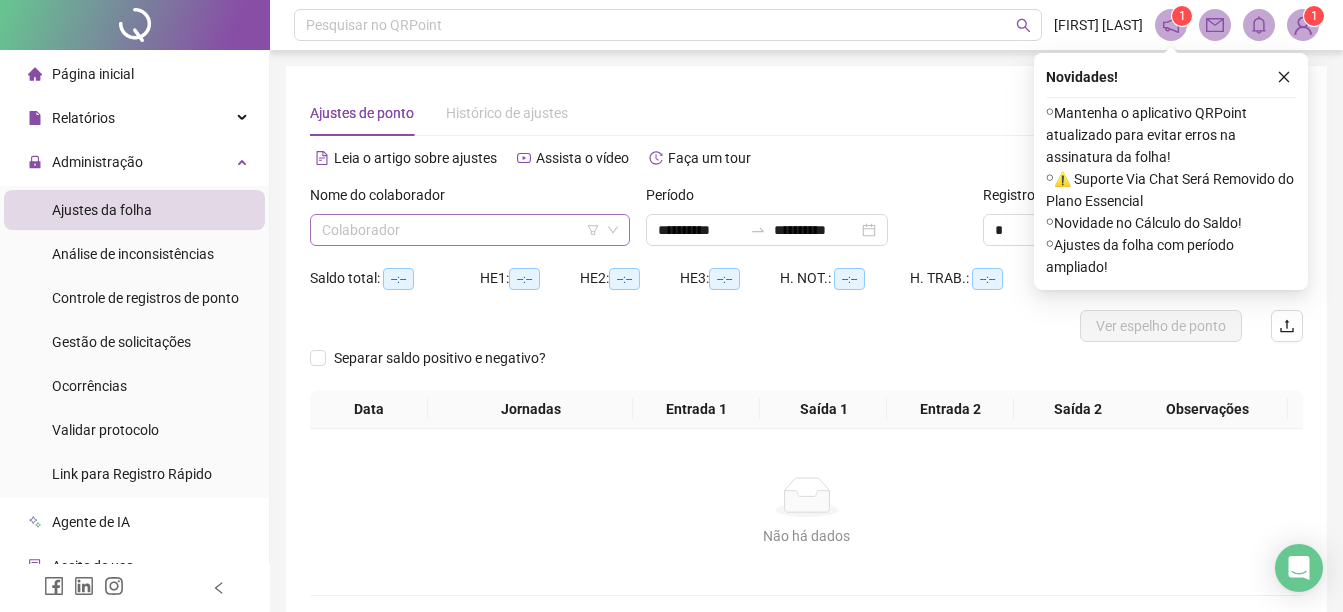 click at bounding box center (461, 230) 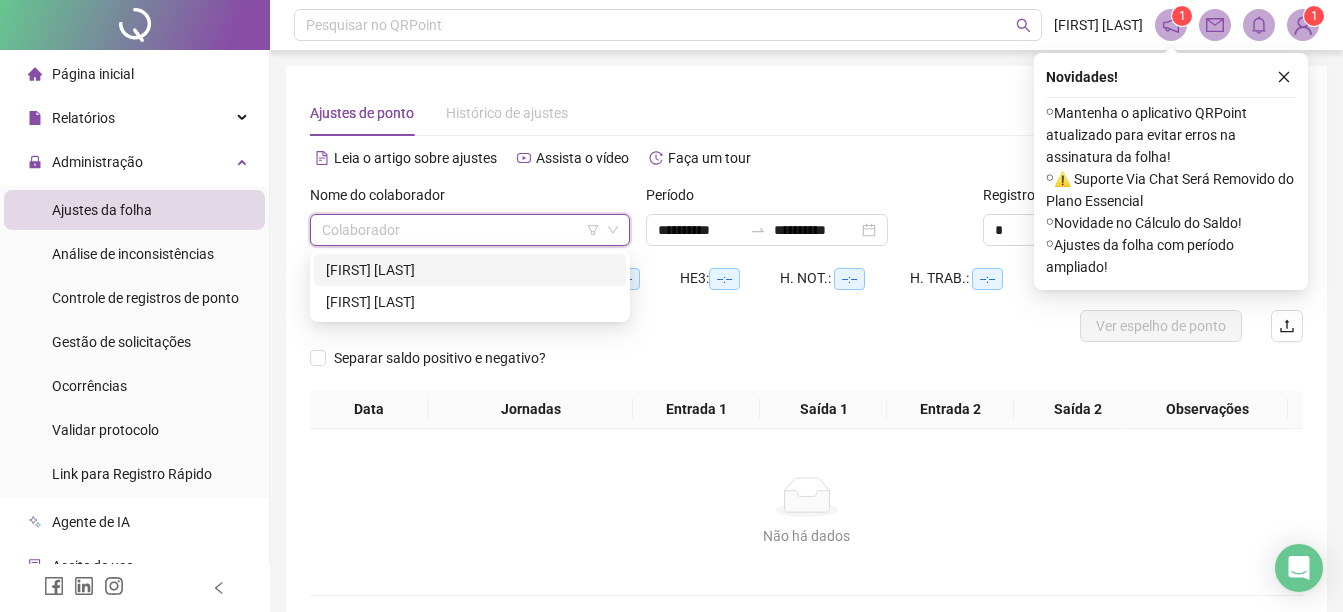 click on "[FIRST] [LAST]" at bounding box center [470, 270] 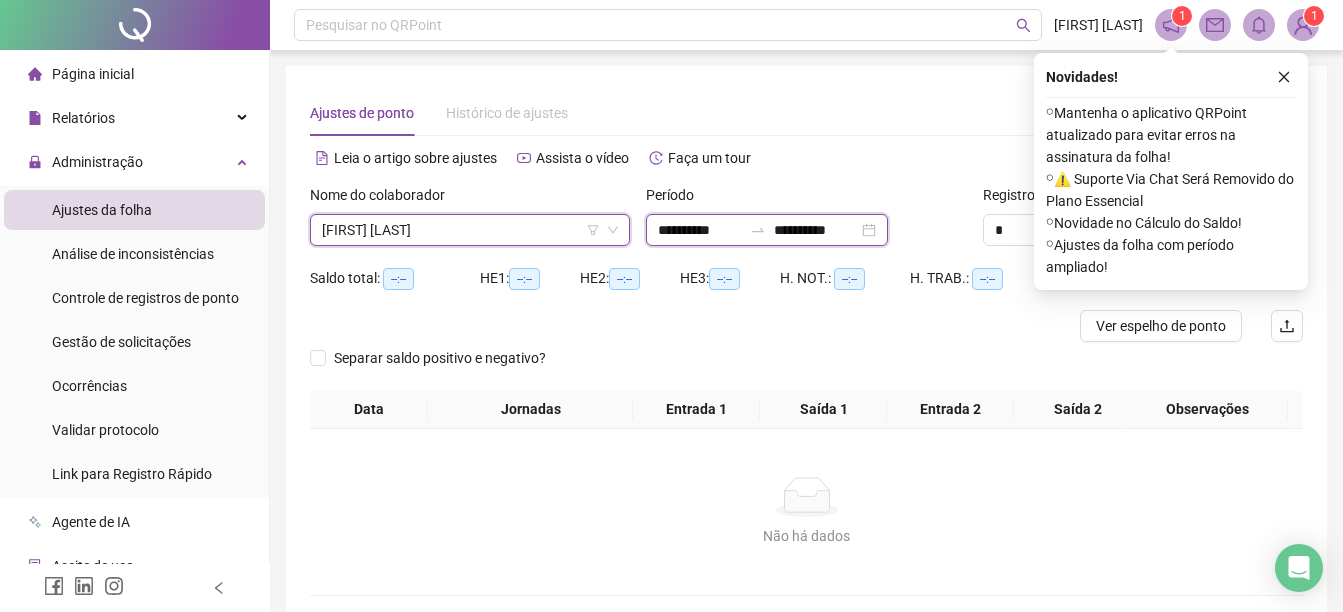 click on "**********" at bounding box center (700, 230) 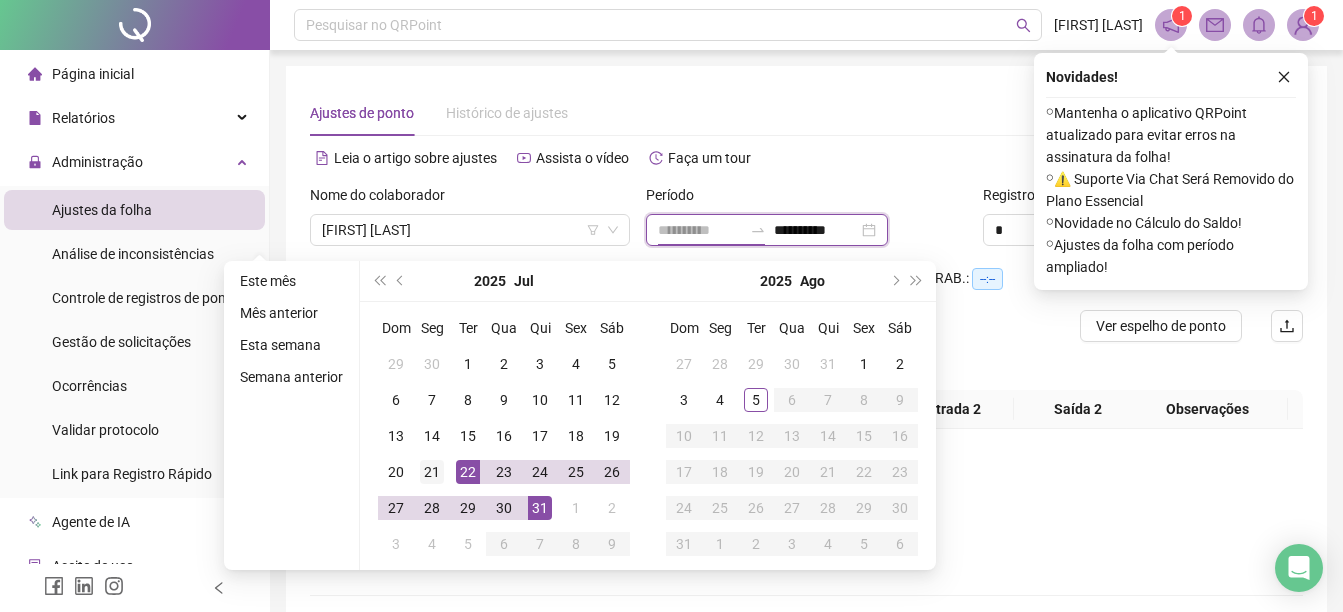 type on "**********" 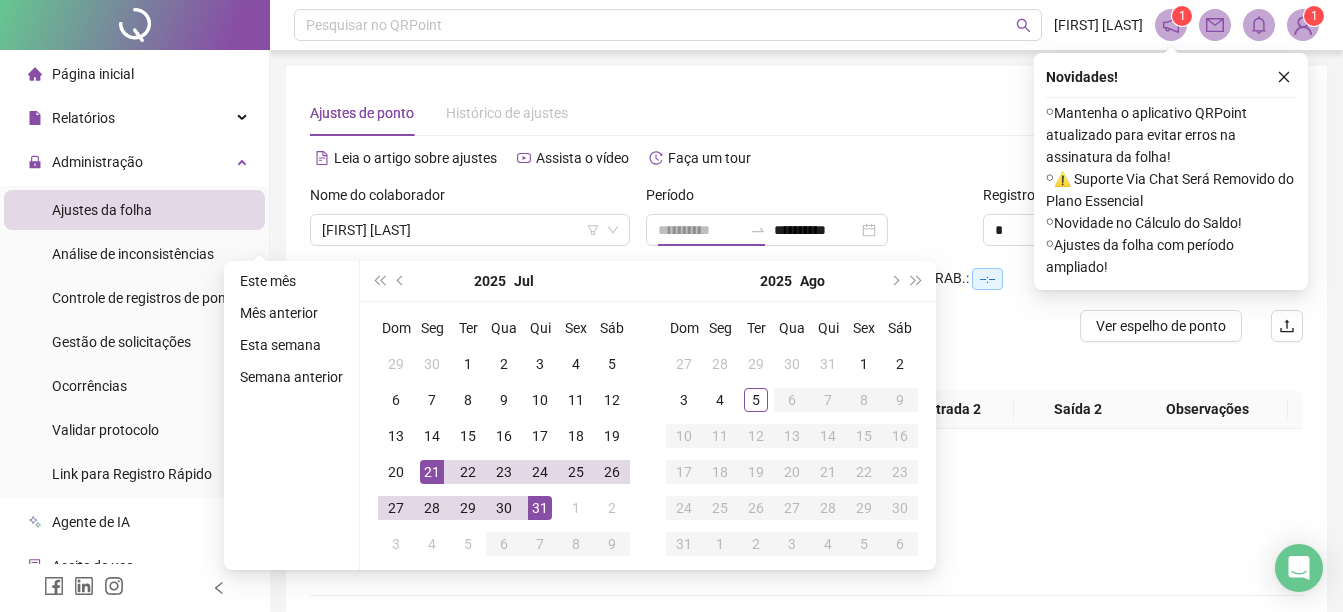 click on "21" at bounding box center (432, 472) 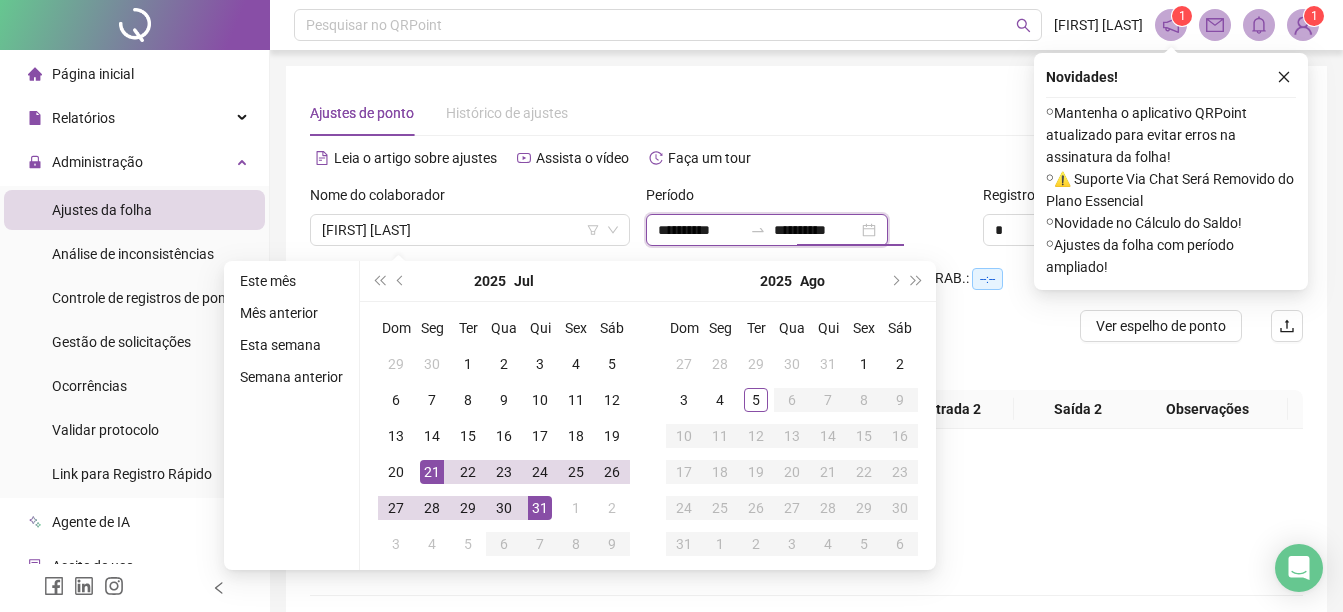 click on "**********" at bounding box center (767, 230) 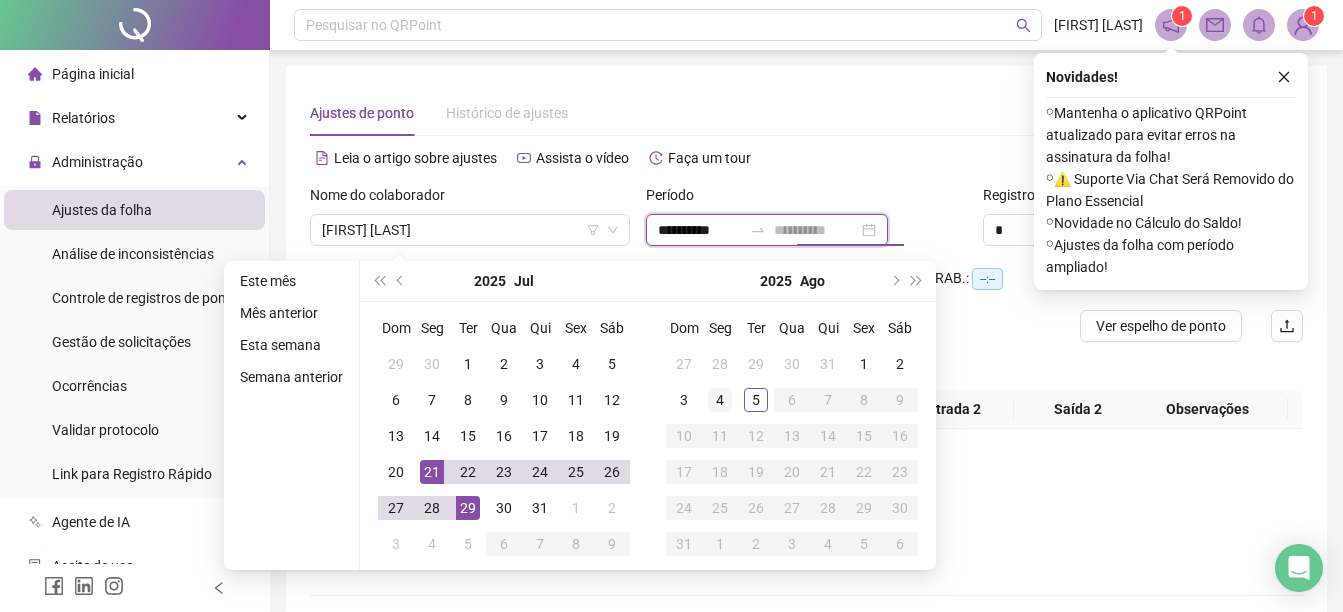 type on "**********" 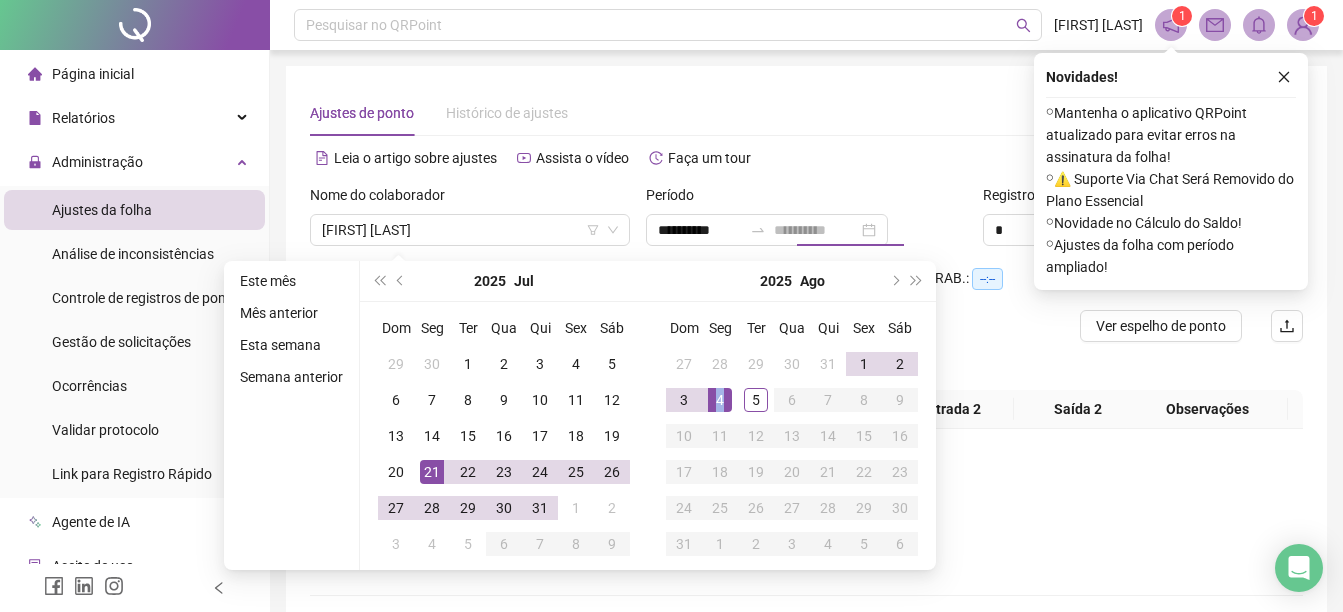 click on "4" at bounding box center [720, 400] 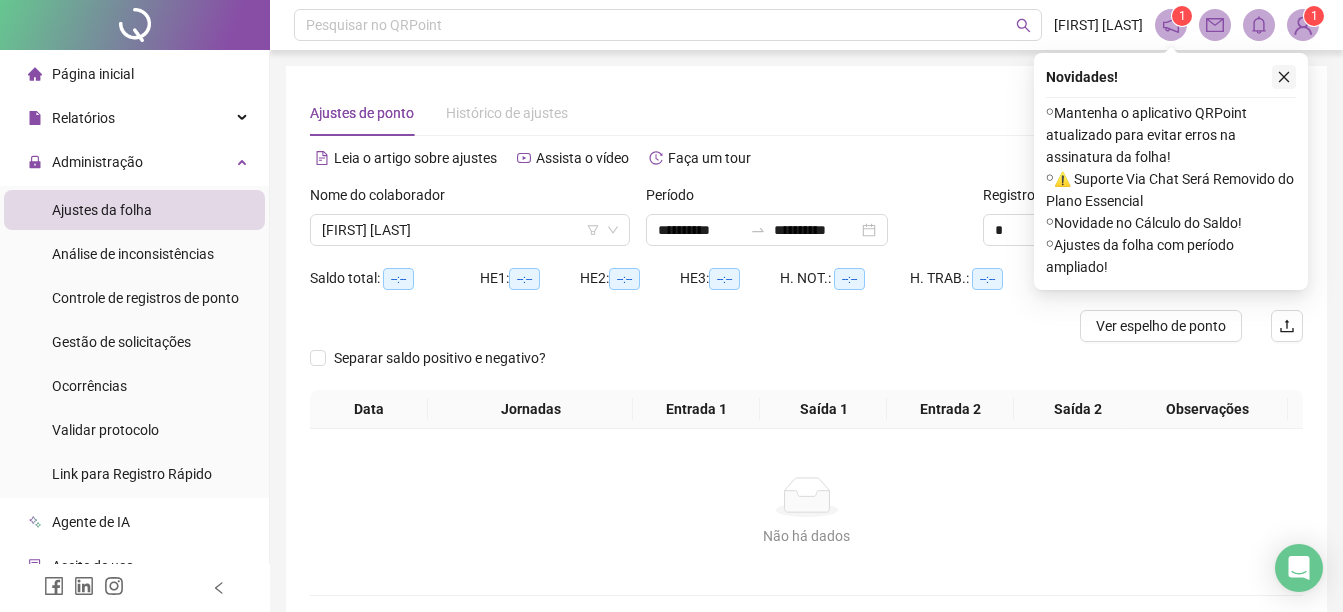click 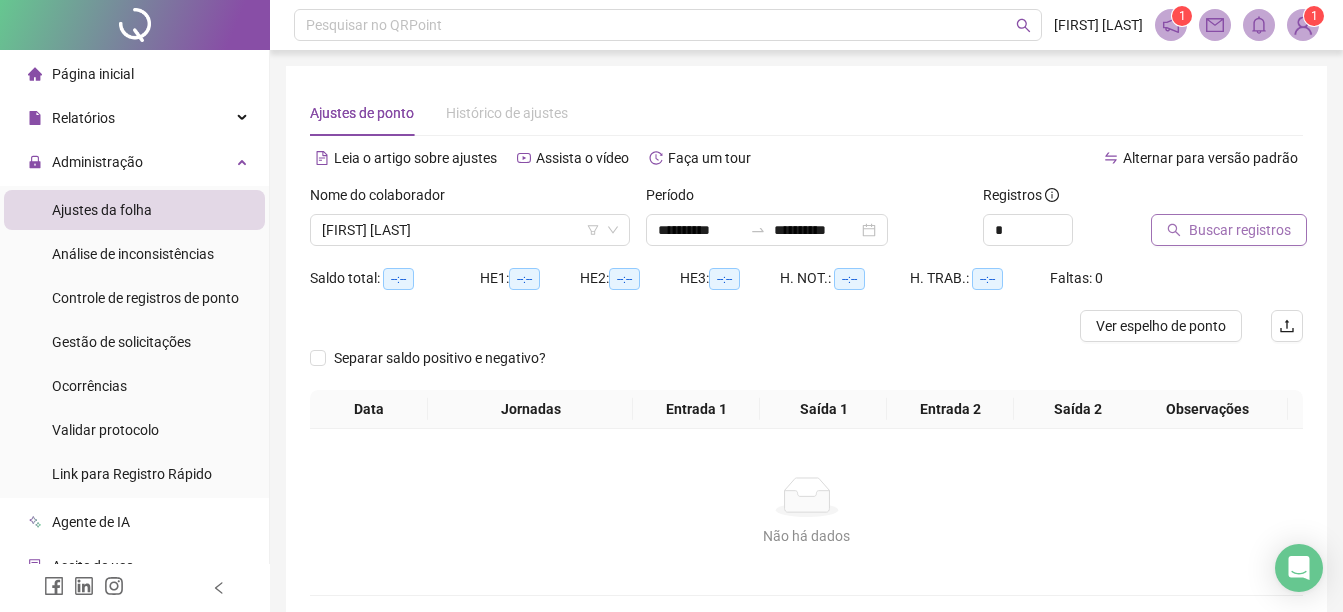 click on "Buscar registros" at bounding box center [1240, 230] 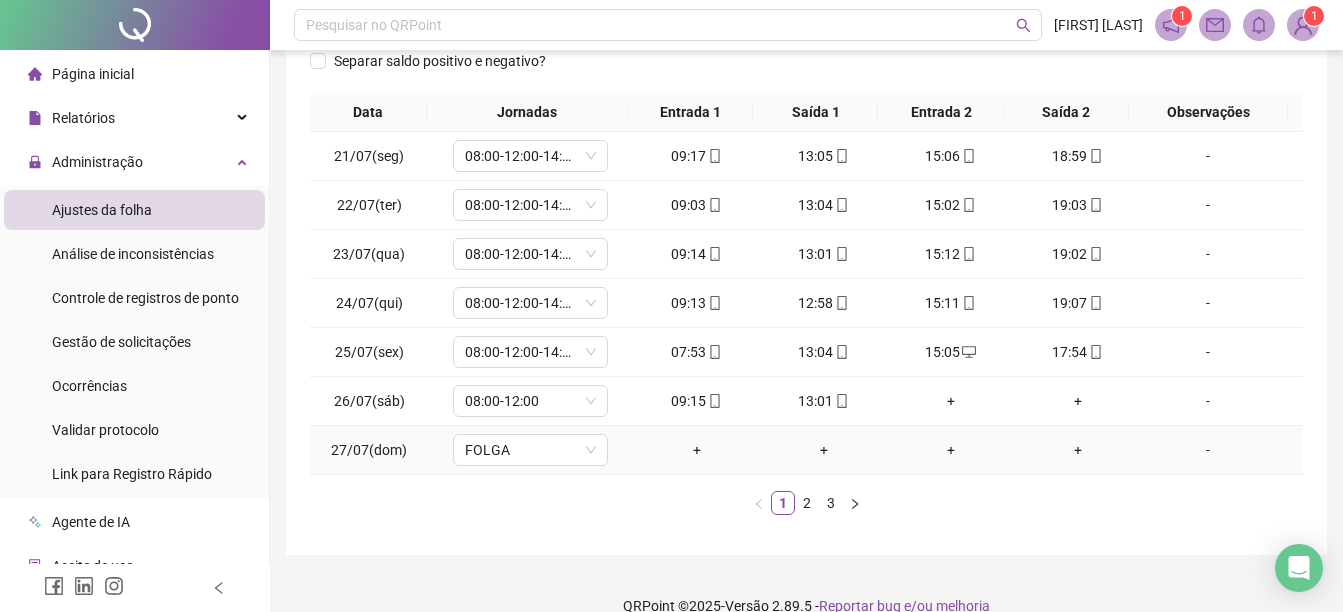 scroll, scrollTop: 390, scrollLeft: 0, axis: vertical 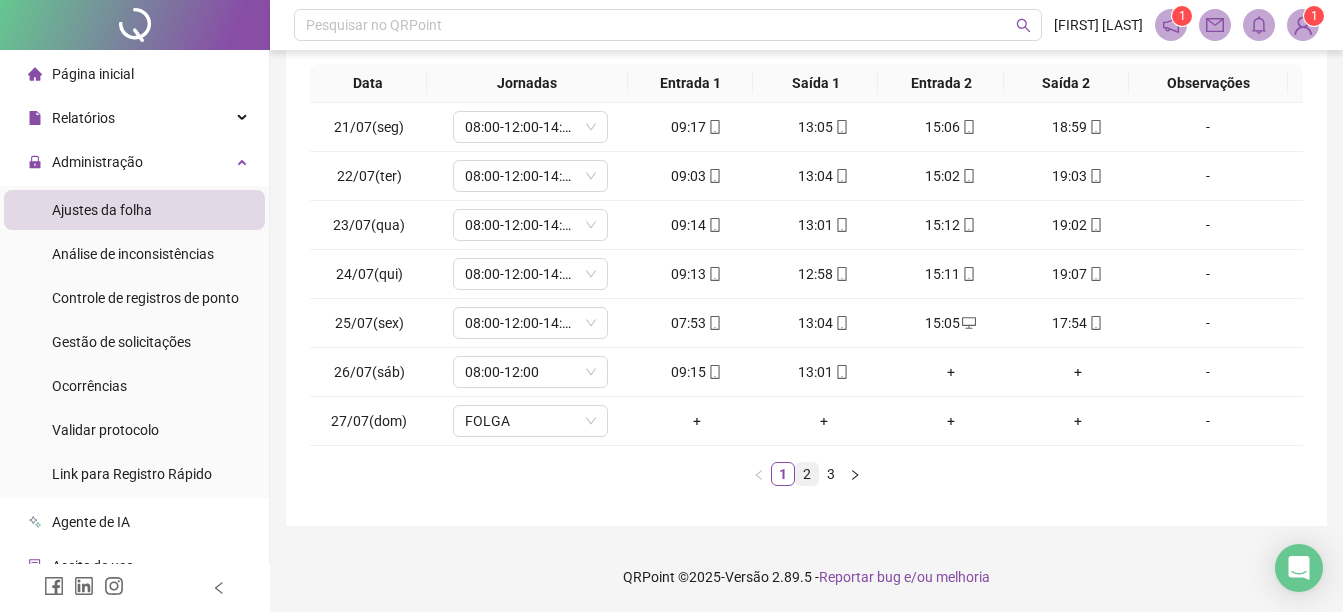click on "2" at bounding box center [807, 474] 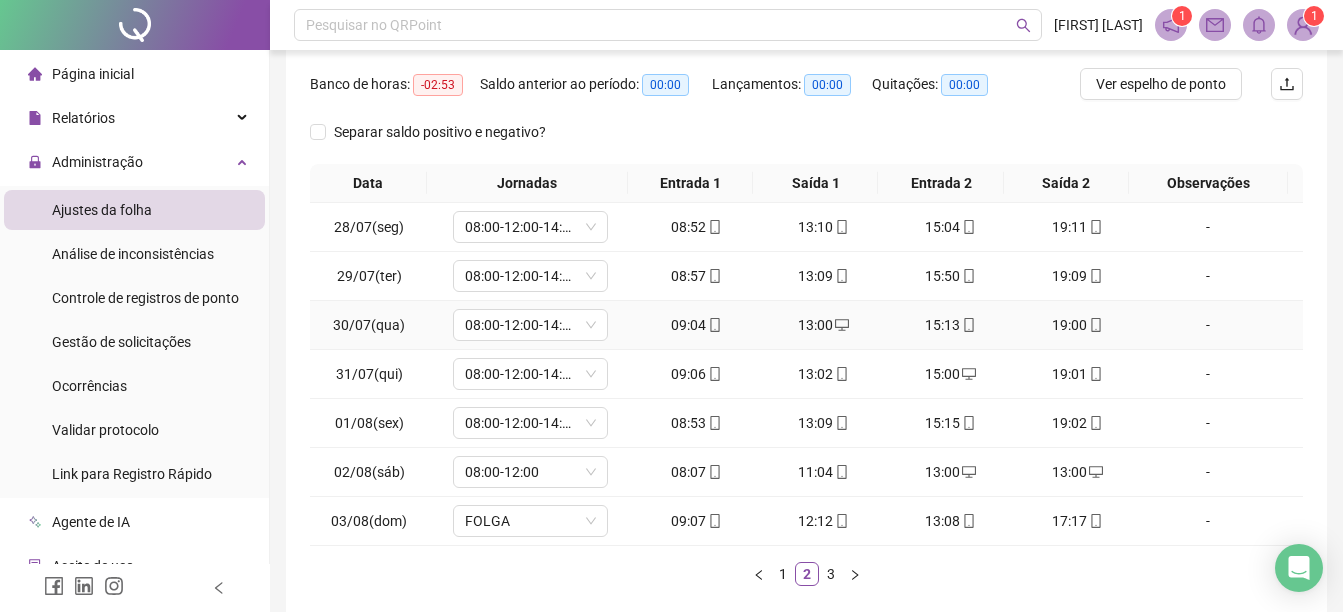 scroll, scrollTop: 390, scrollLeft: 0, axis: vertical 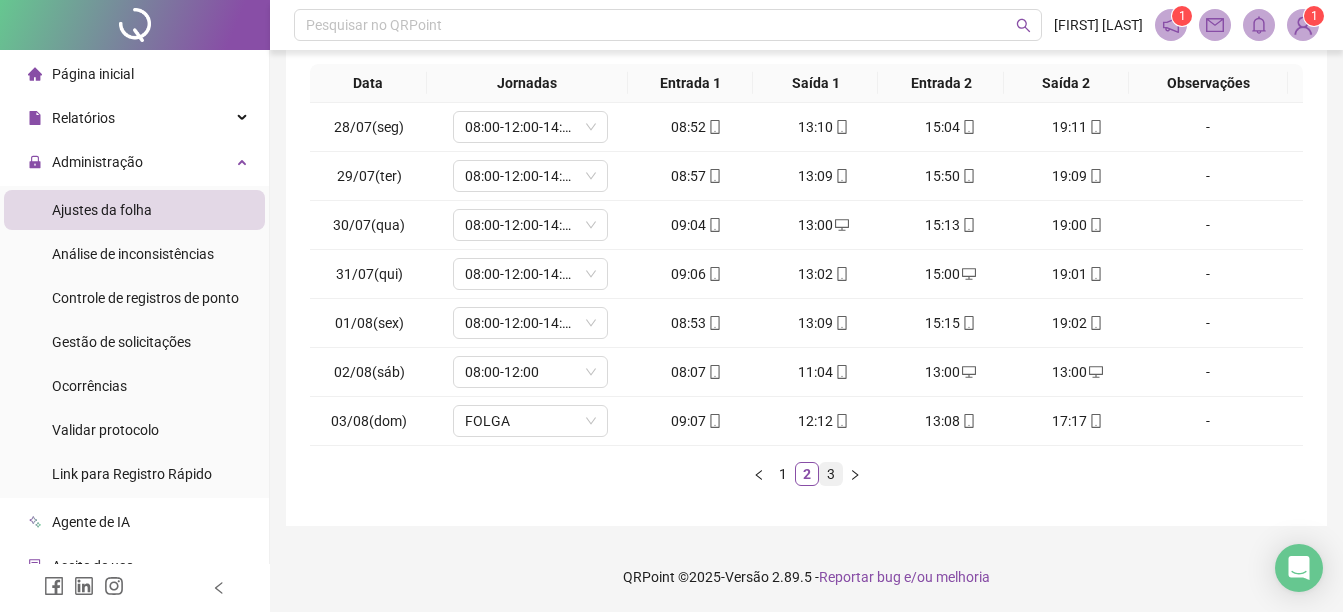 click on "3" at bounding box center (831, 474) 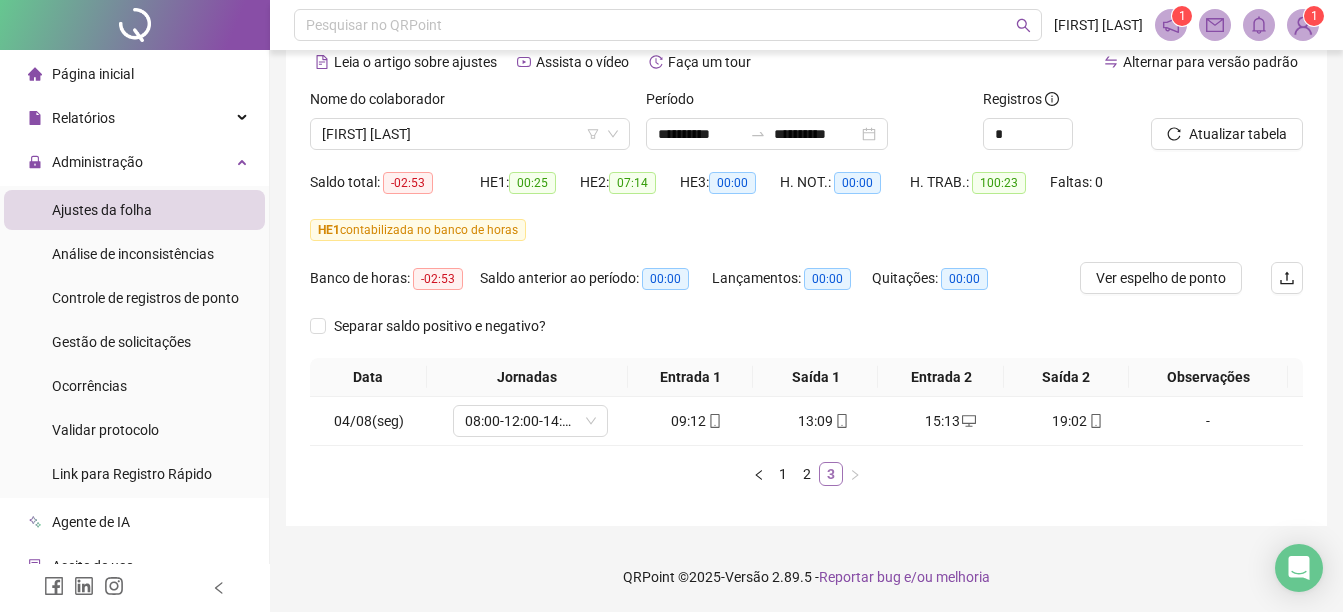 scroll, scrollTop: 96, scrollLeft: 0, axis: vertical 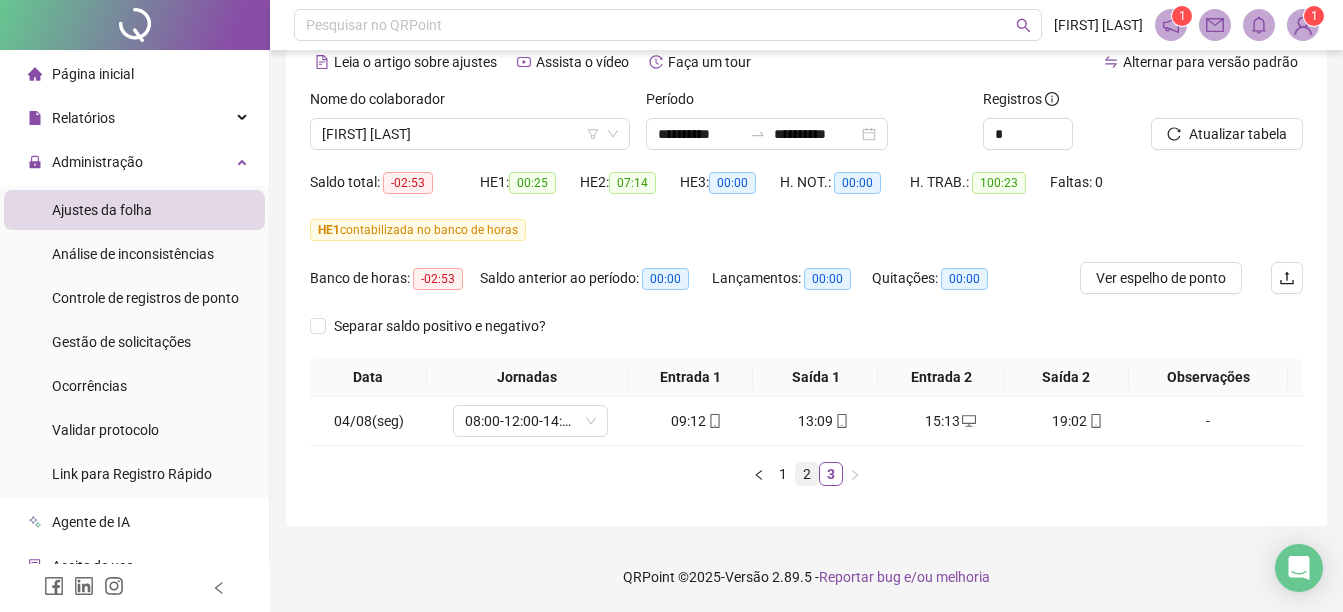 click on "2" at bounding box center [807, 474] 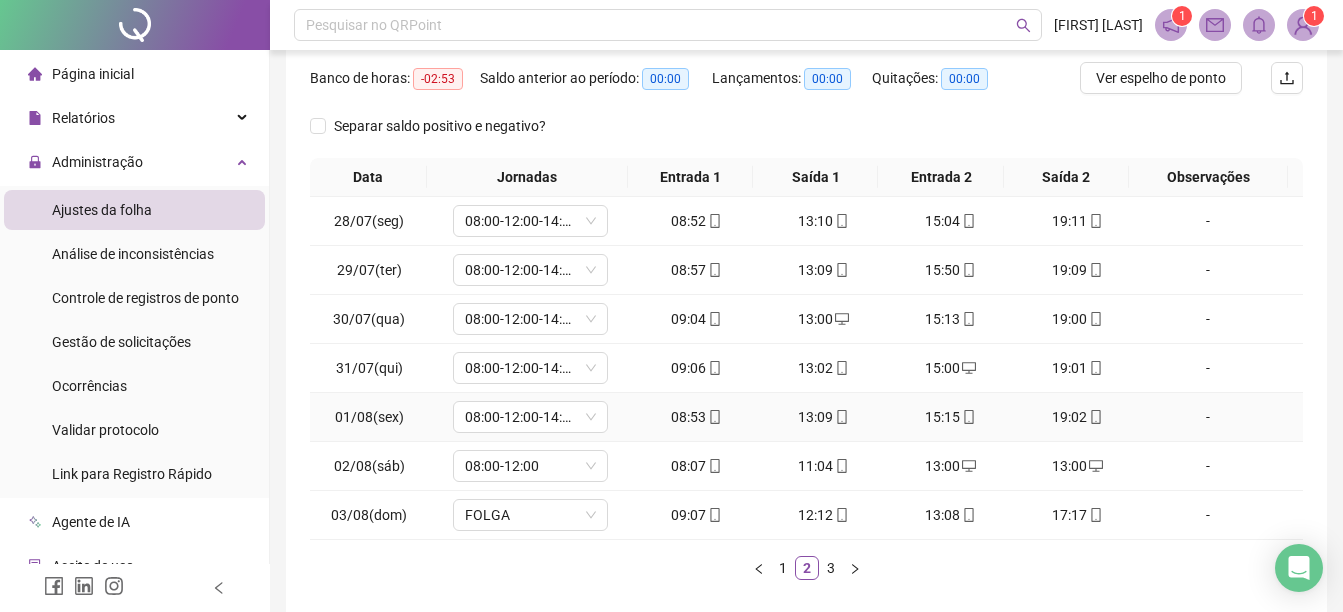 scroll, scrollTop: 390, scrollLeft: 0, axis: vertical 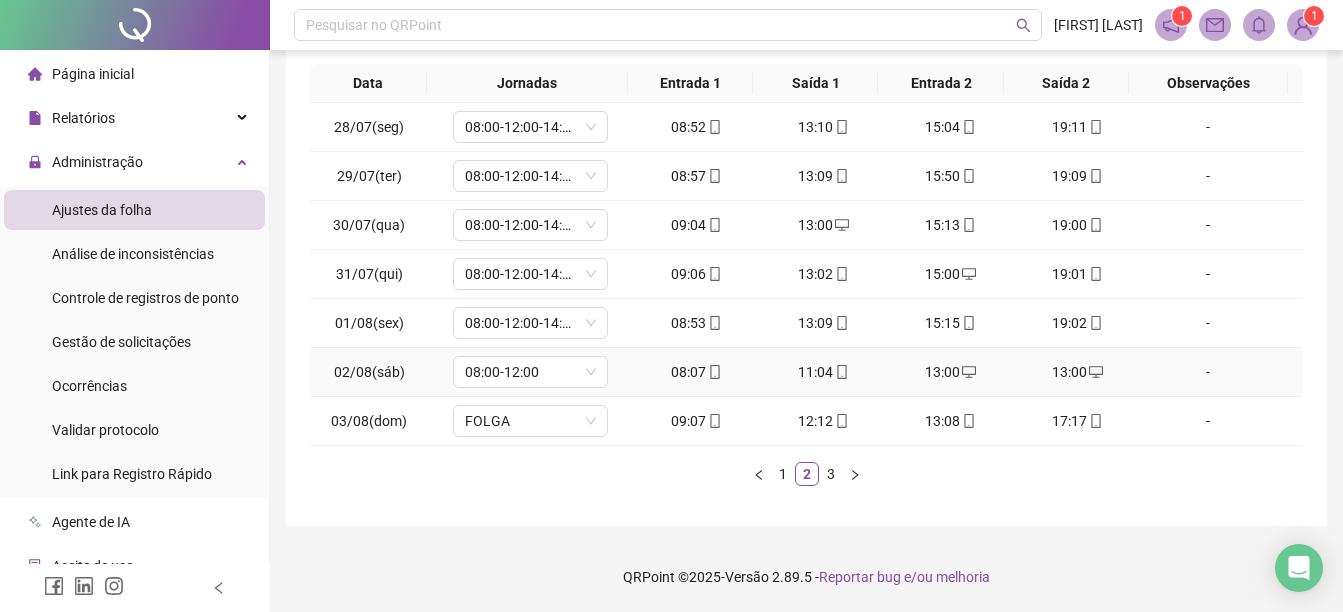 drag, startPoint x: 1095, startPoint y: 371, endPoint x: 1157, endPoint y: 387, distance: 64.03124 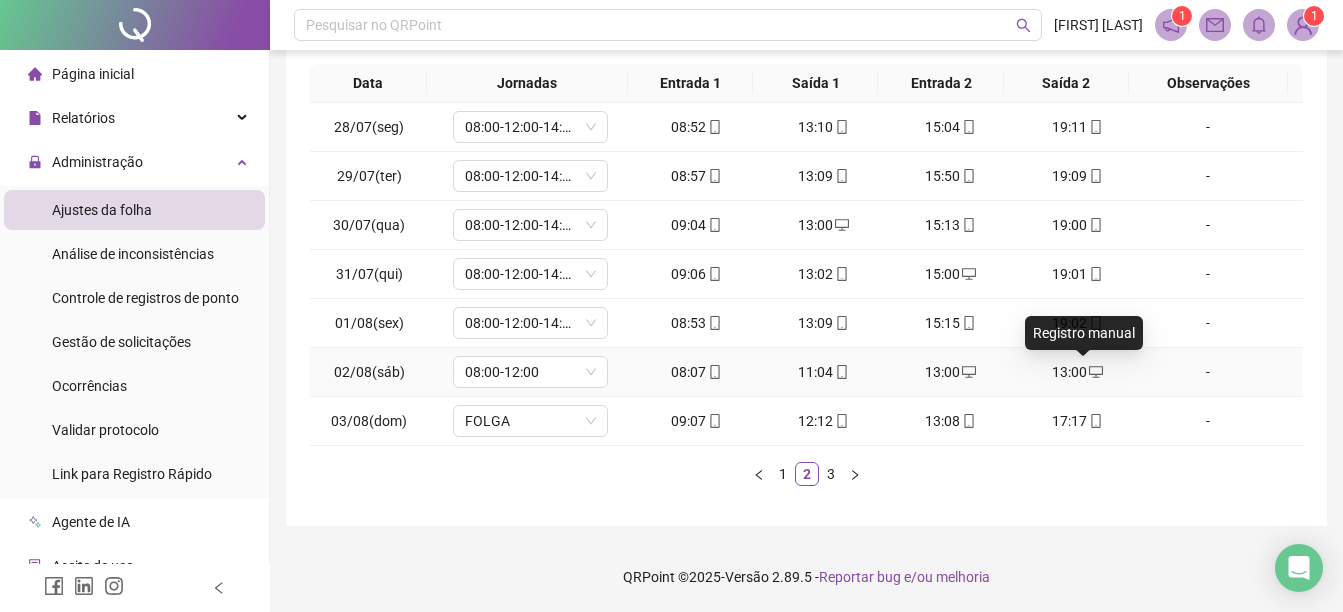 click 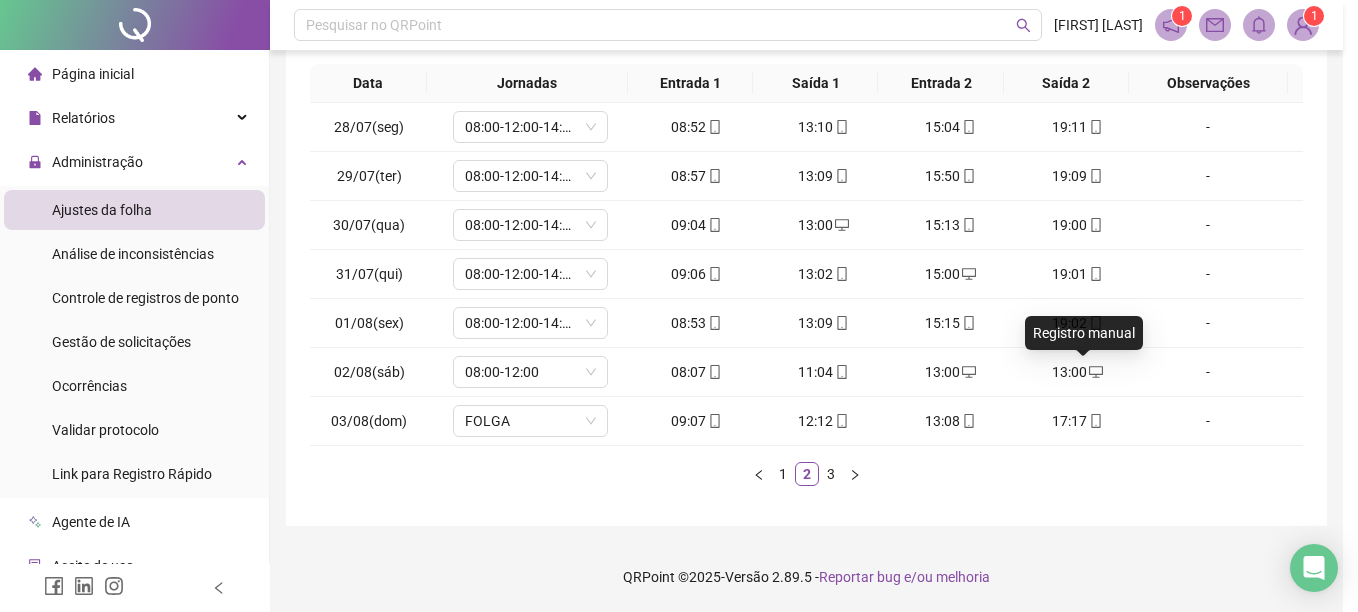 type on "**********" 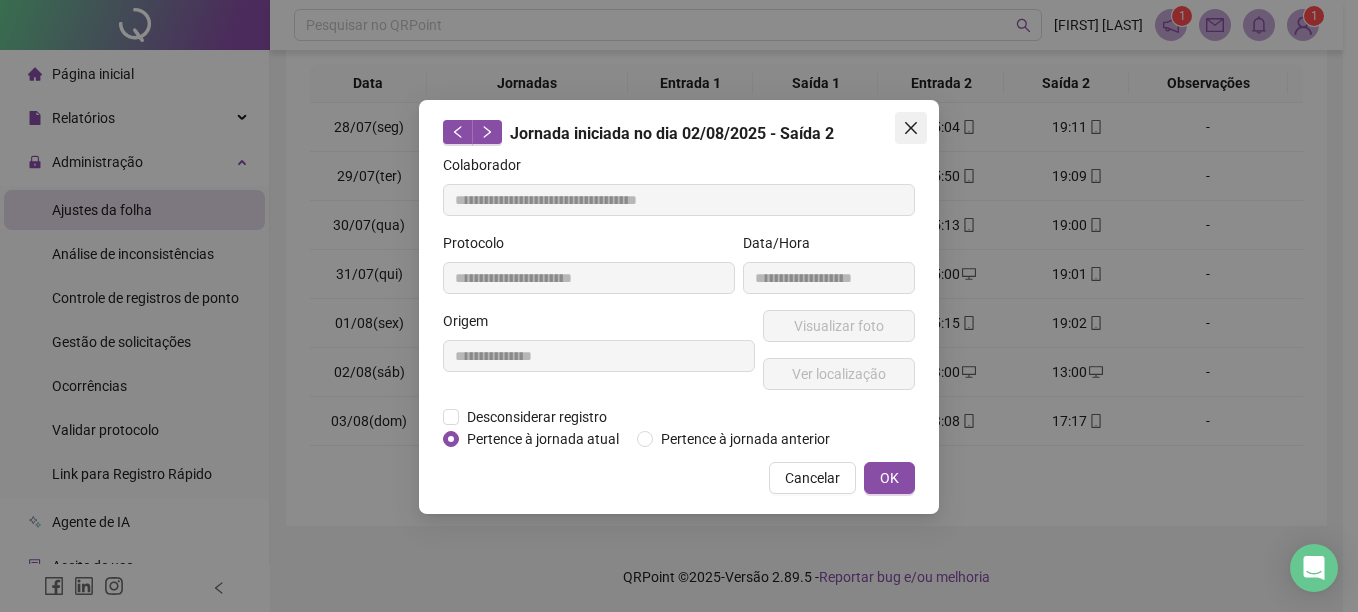 click 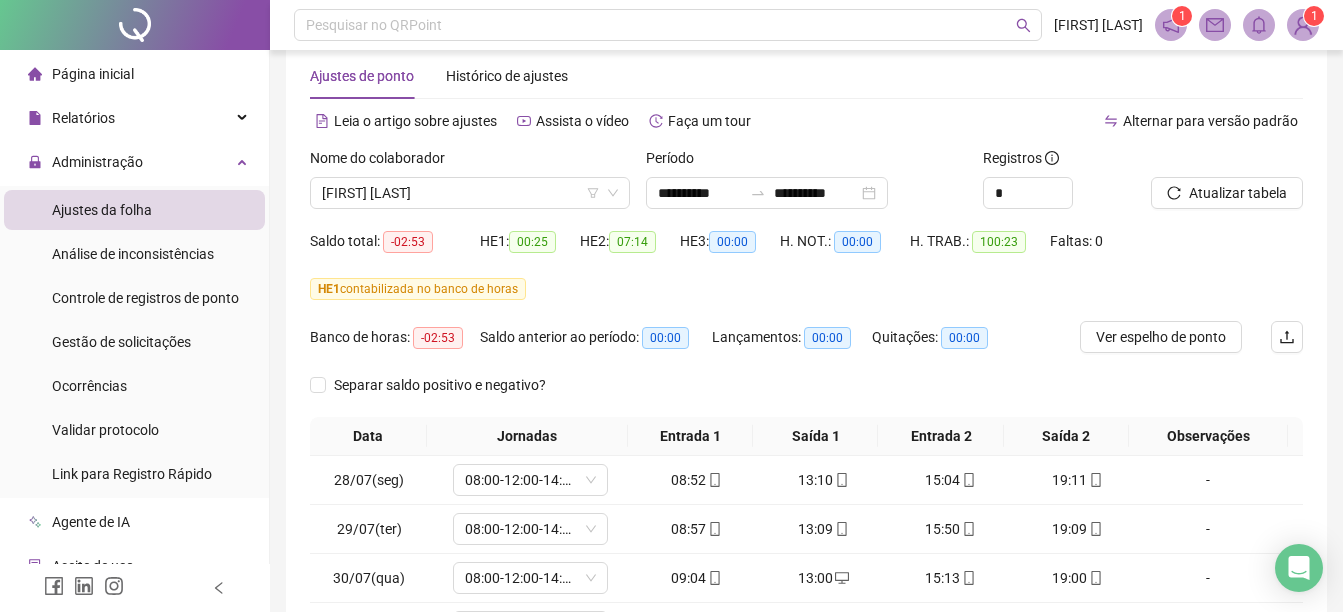 scroll, scrollTop: 0, scrollLeft: 0, axis: both 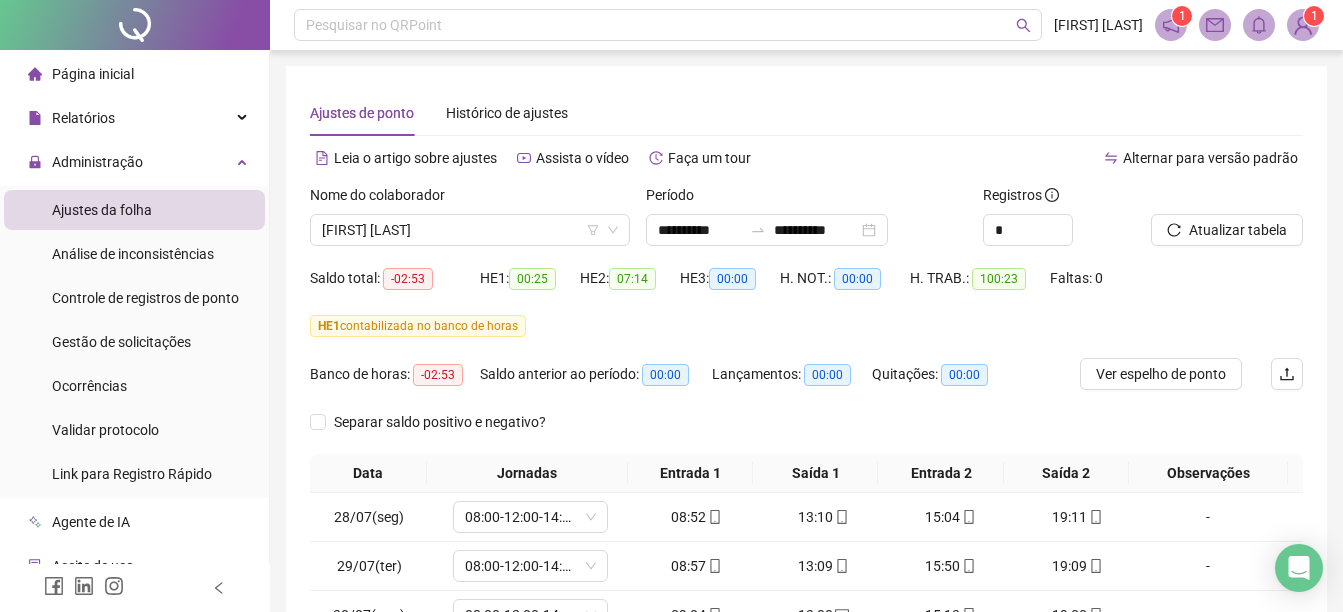 click on "*" at bounding box center [1059, 230] 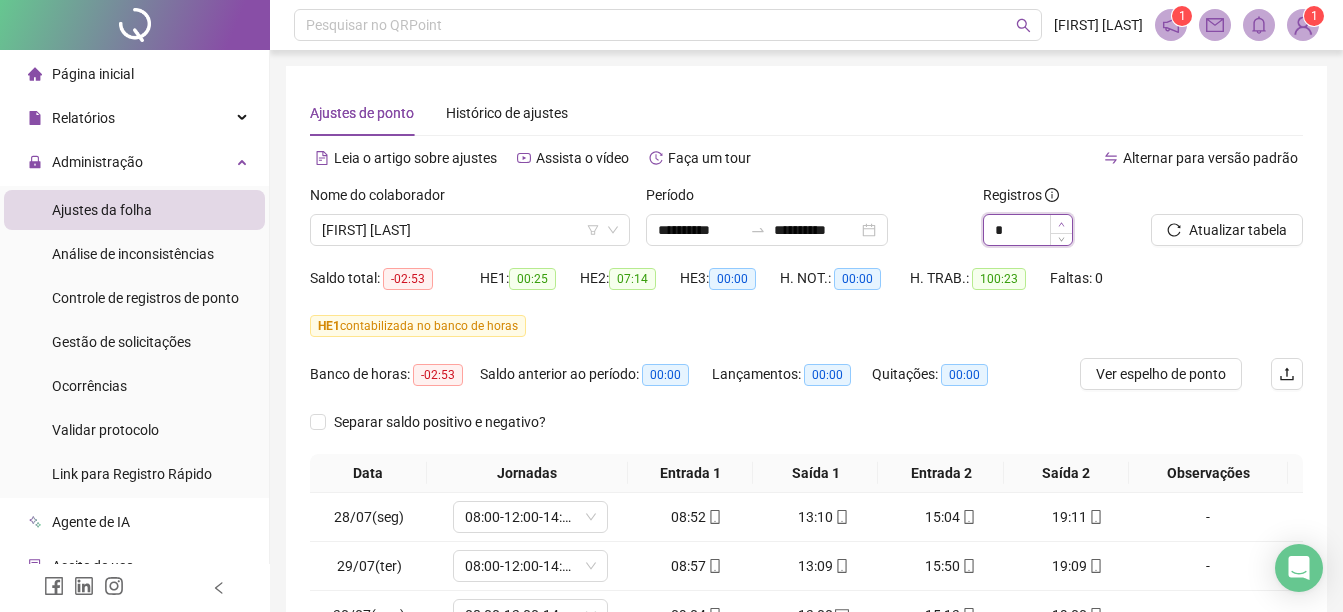 click at bounding box center [1061, 224] 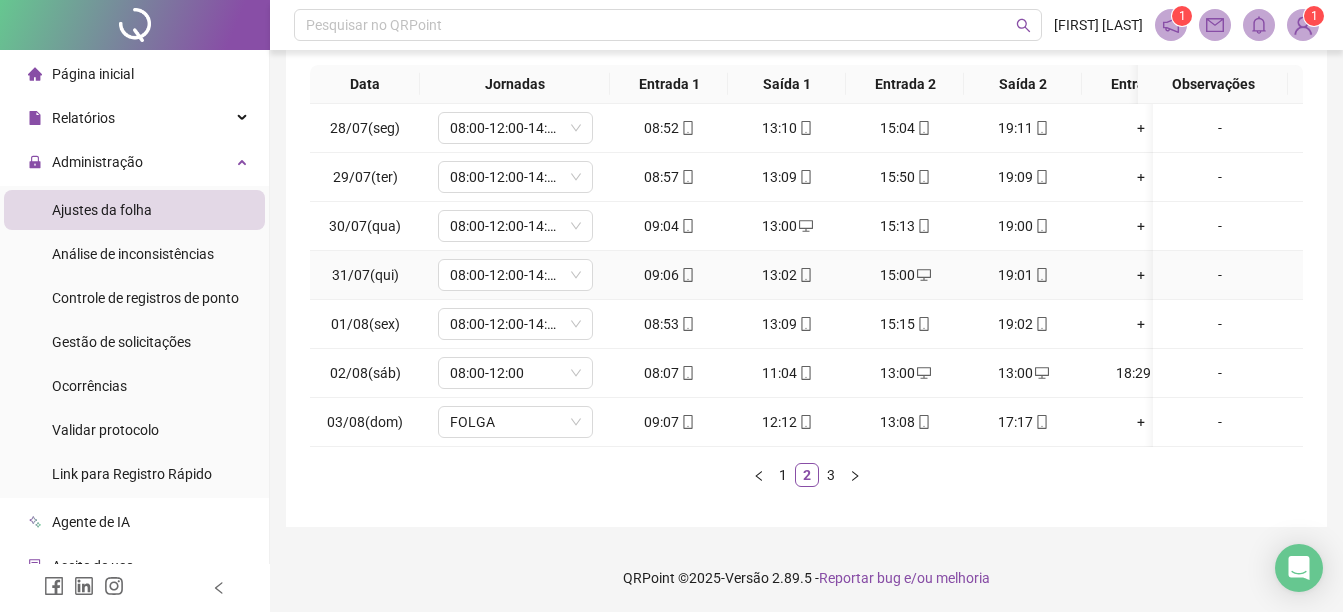 scroll, scrollTop: 400, scrollLeft: 0, axis: vertical 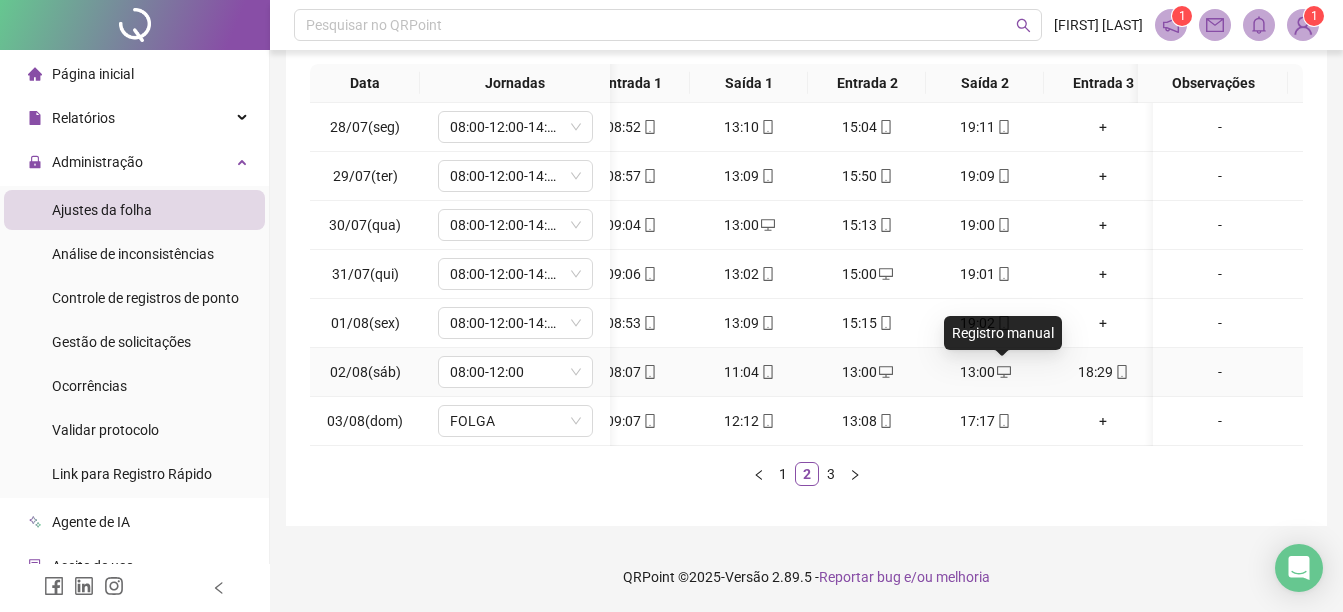 click 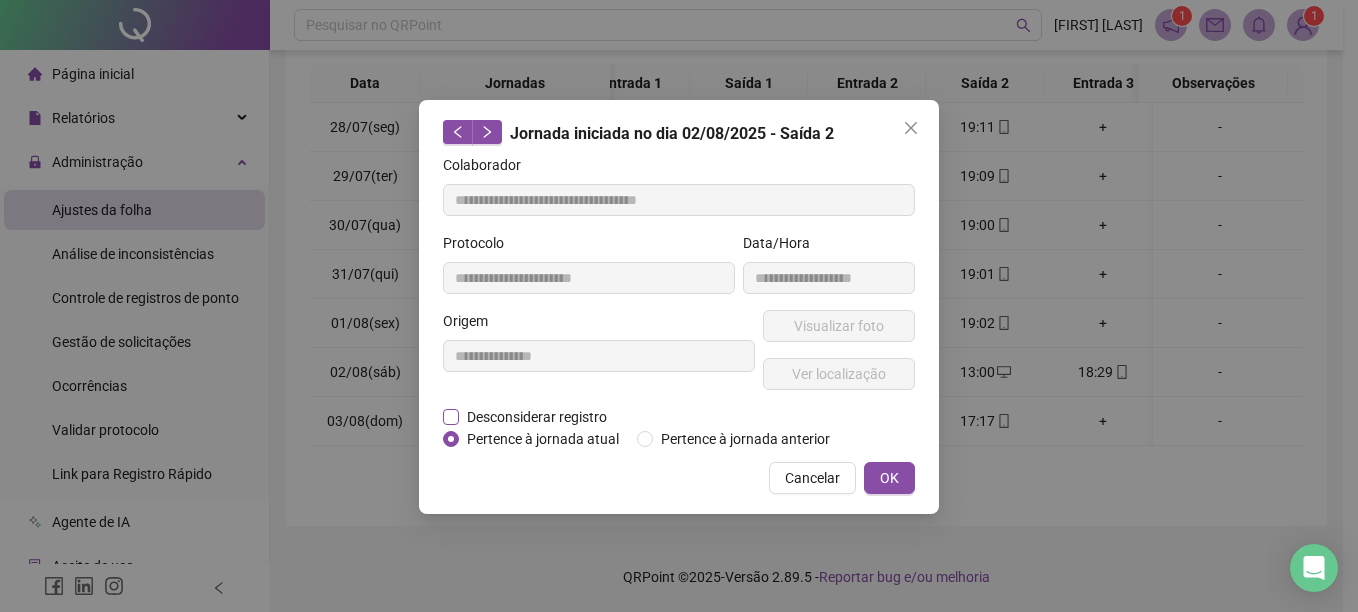 click on "Desconsiderar registro" at bounding box center (537, 417) 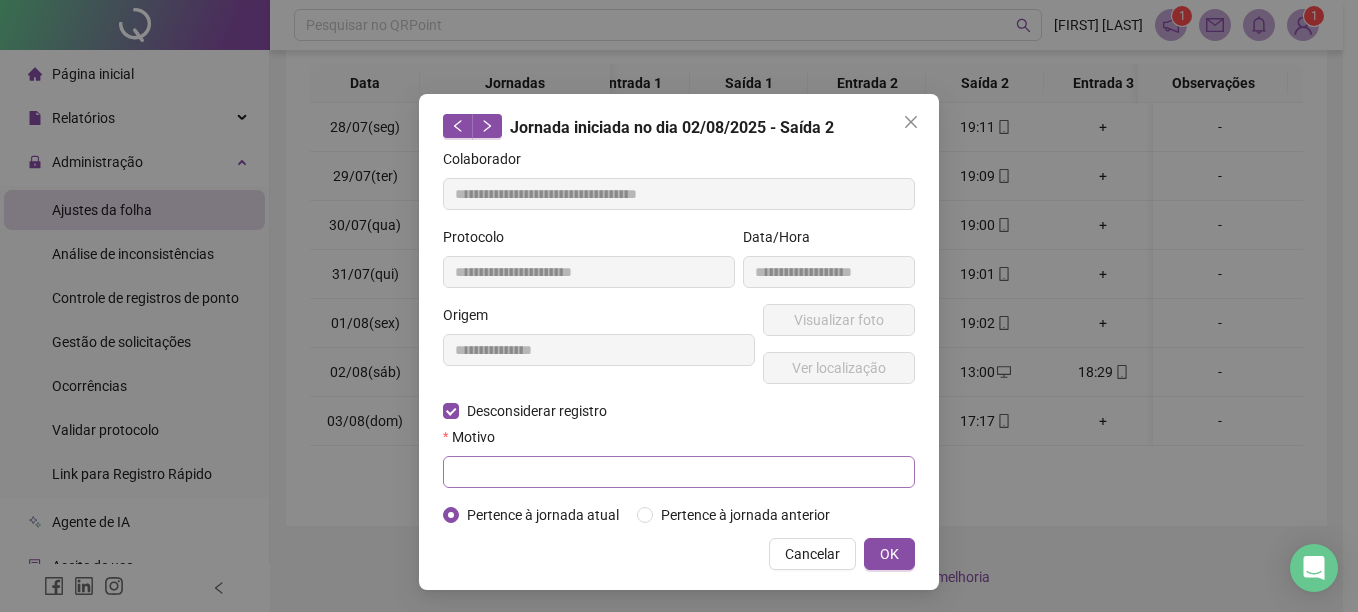 scroll, scrollTop: 7, scrollLeft: 0, axis: vertical 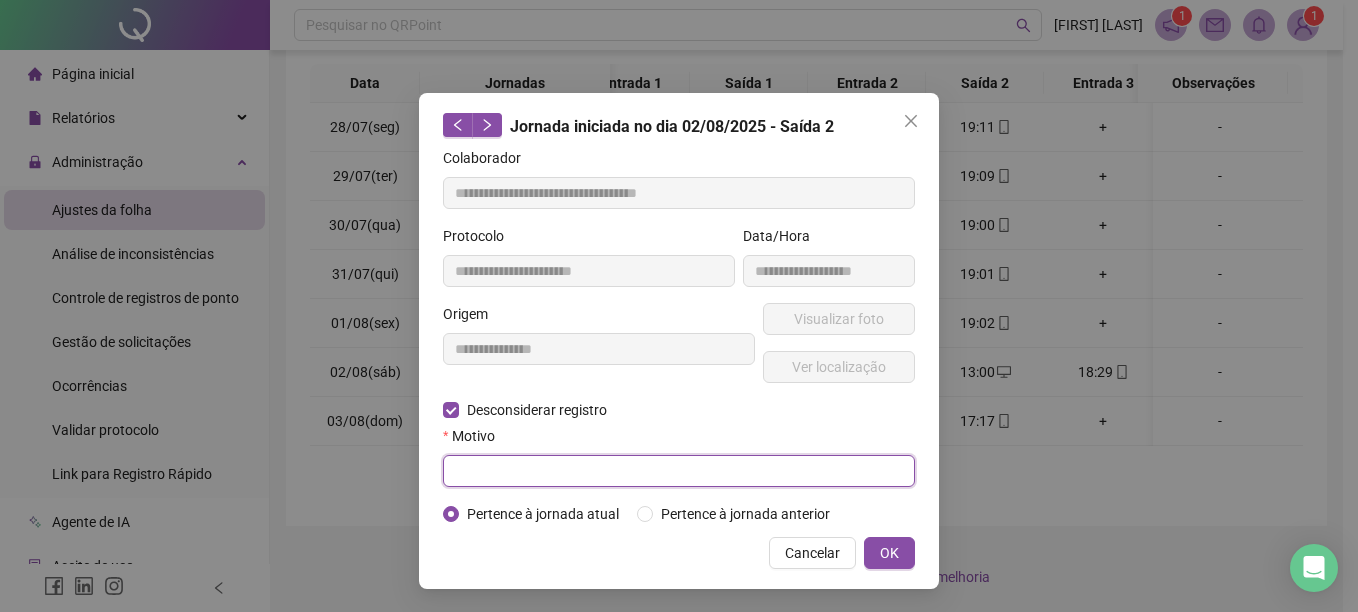 click at bounding box center (679, 471) 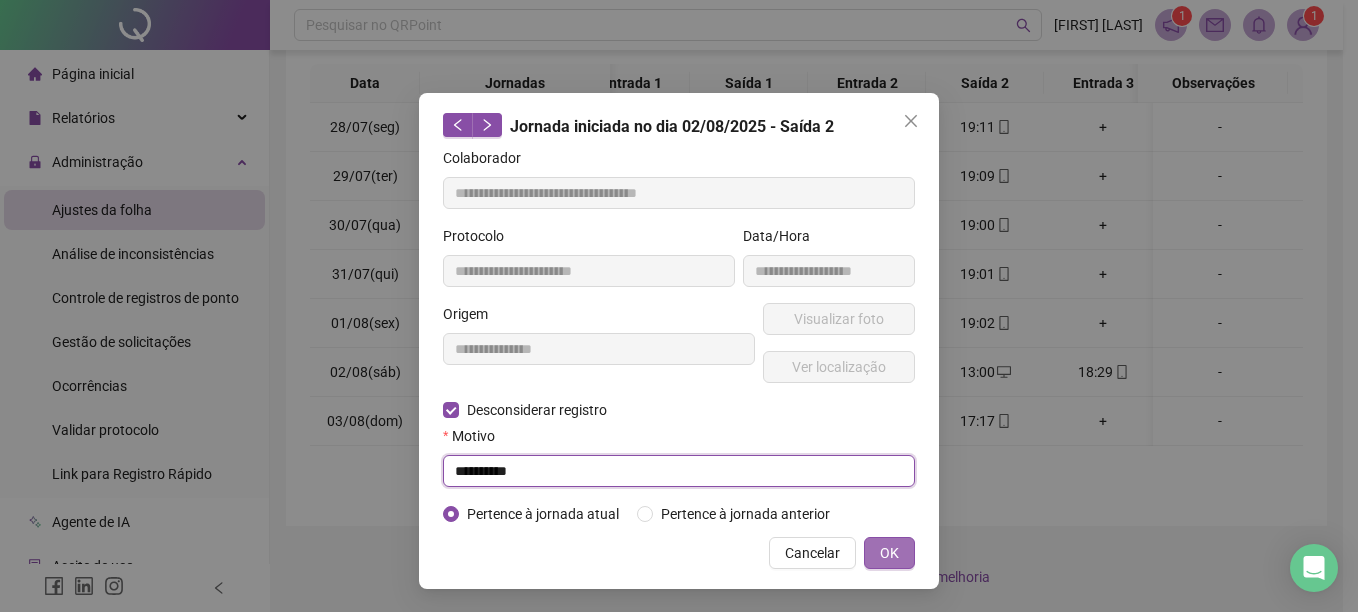 type on "*********" 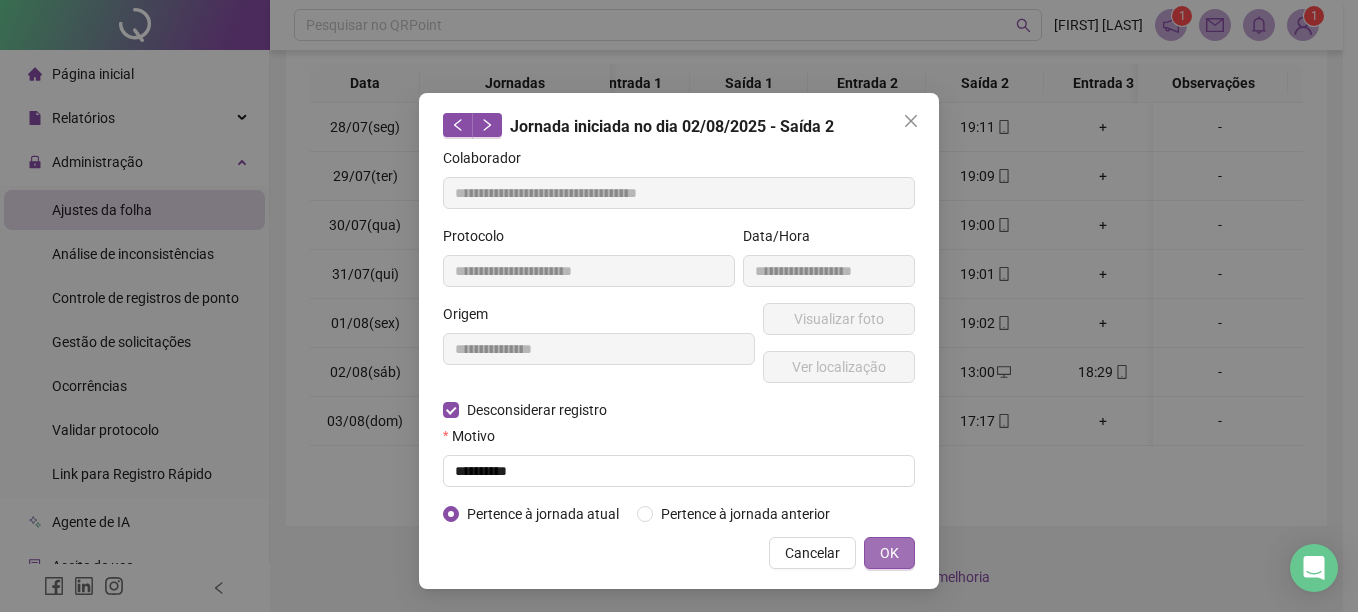 click on "OK" at bounding box center (889, 553) 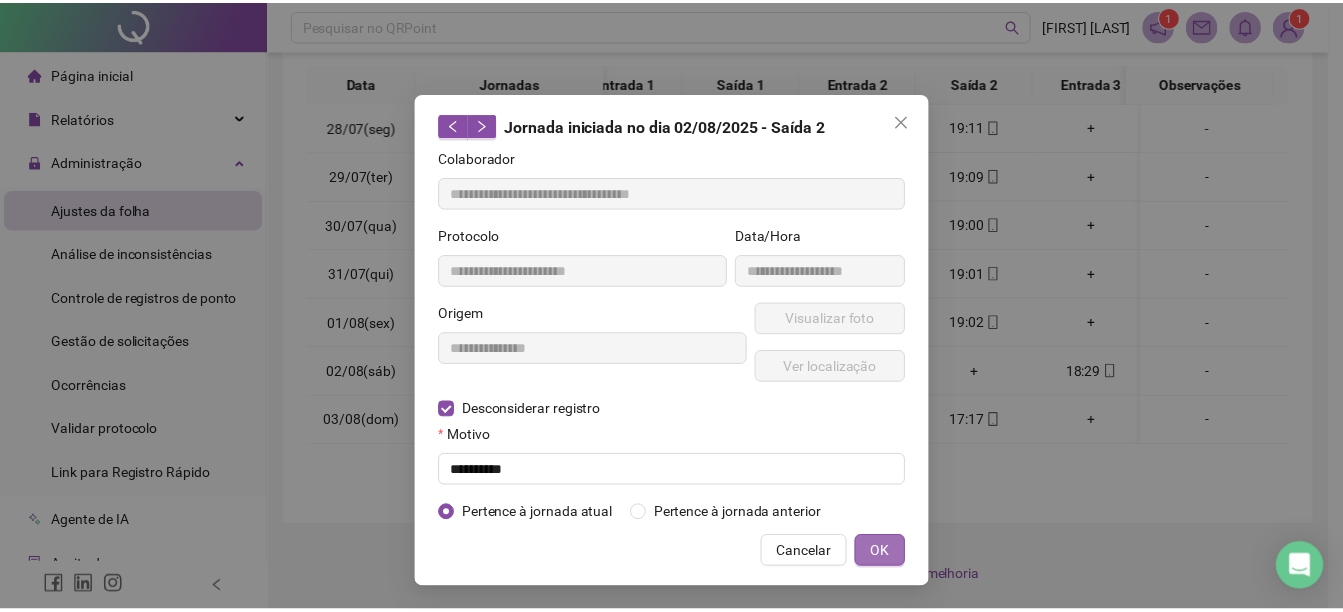 scroll, scrollTop: 0, scrollLeft: 0, axis: both 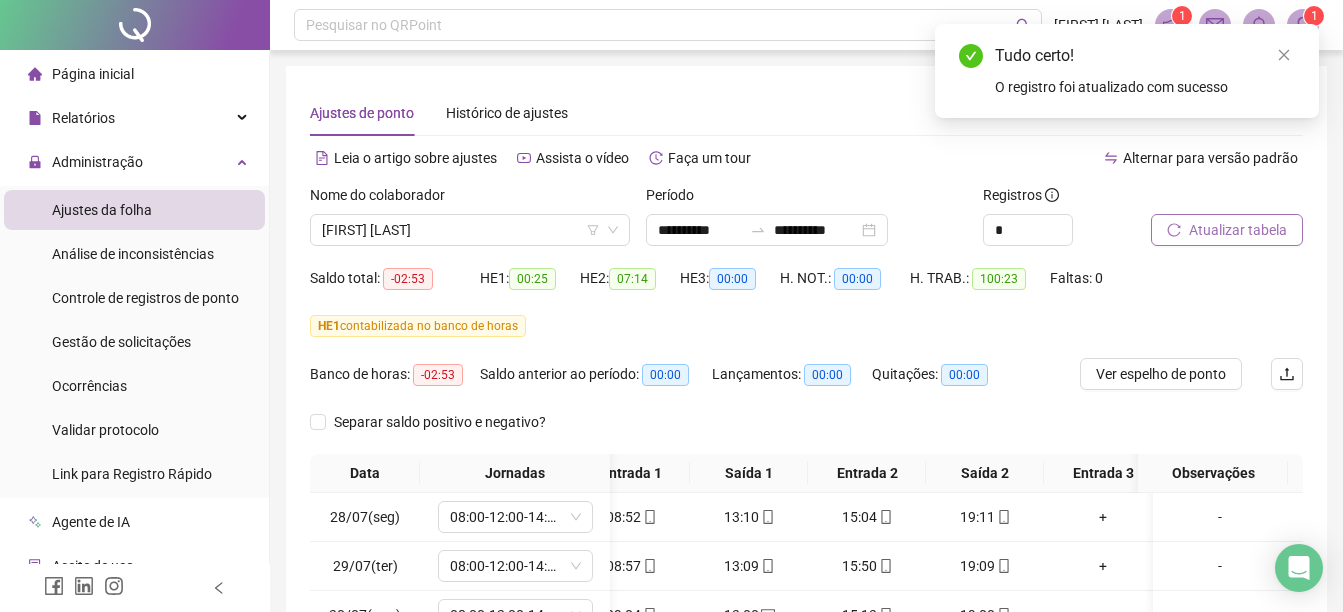 click on "Atualizar tabela" at bounding box center [1238, 230] 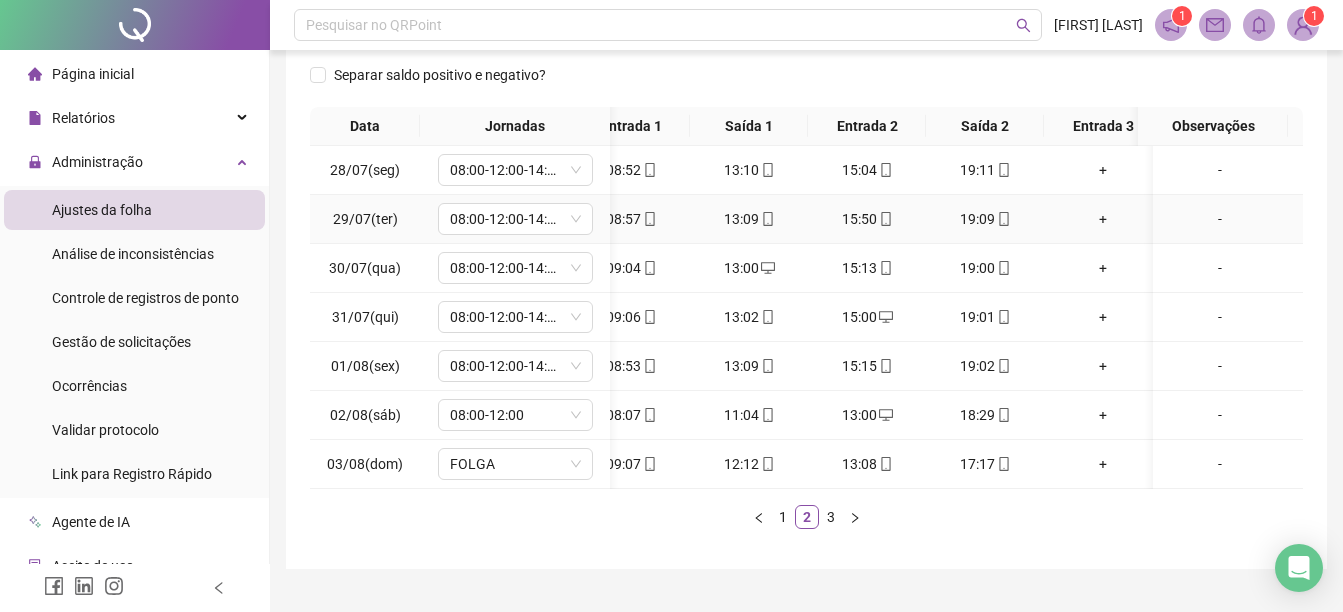scroll, scrollTop: 400, scrollLeft: 0, axis: vertical 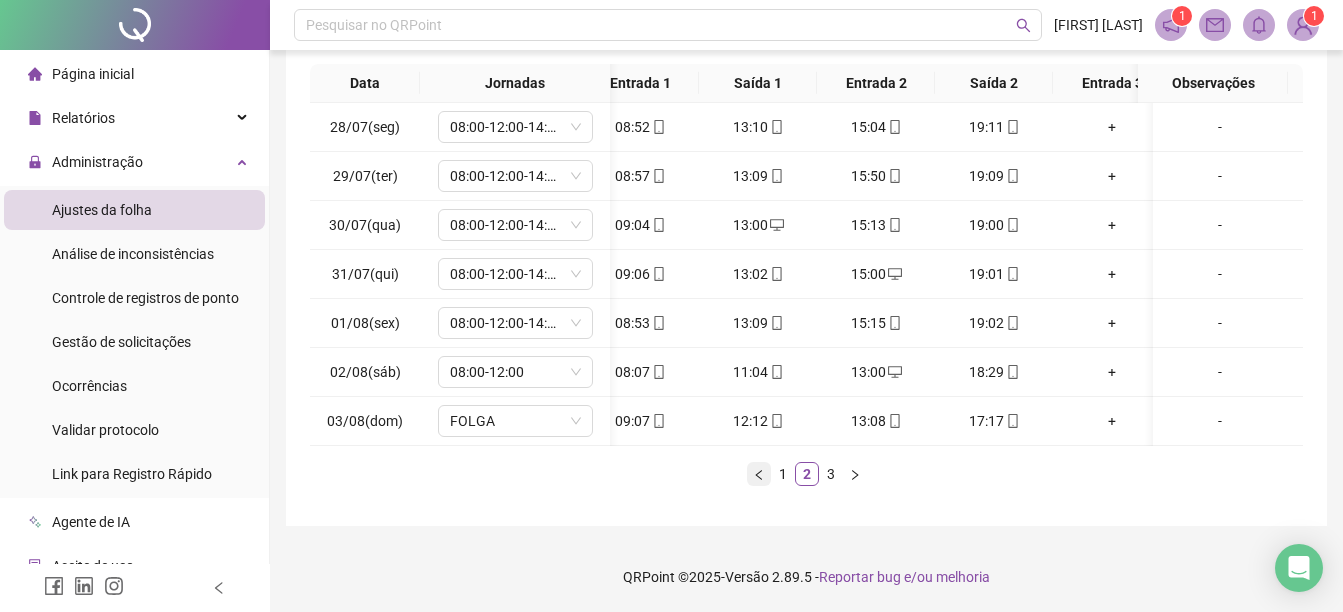 click at bounding box center [759, 474] 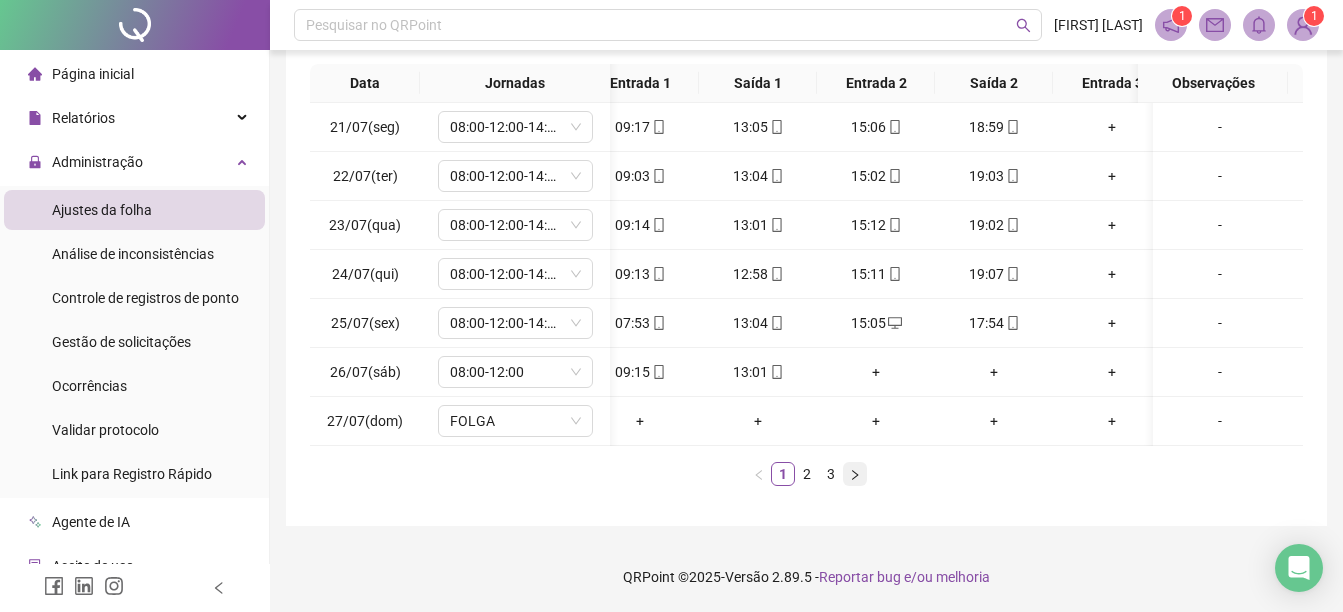 click 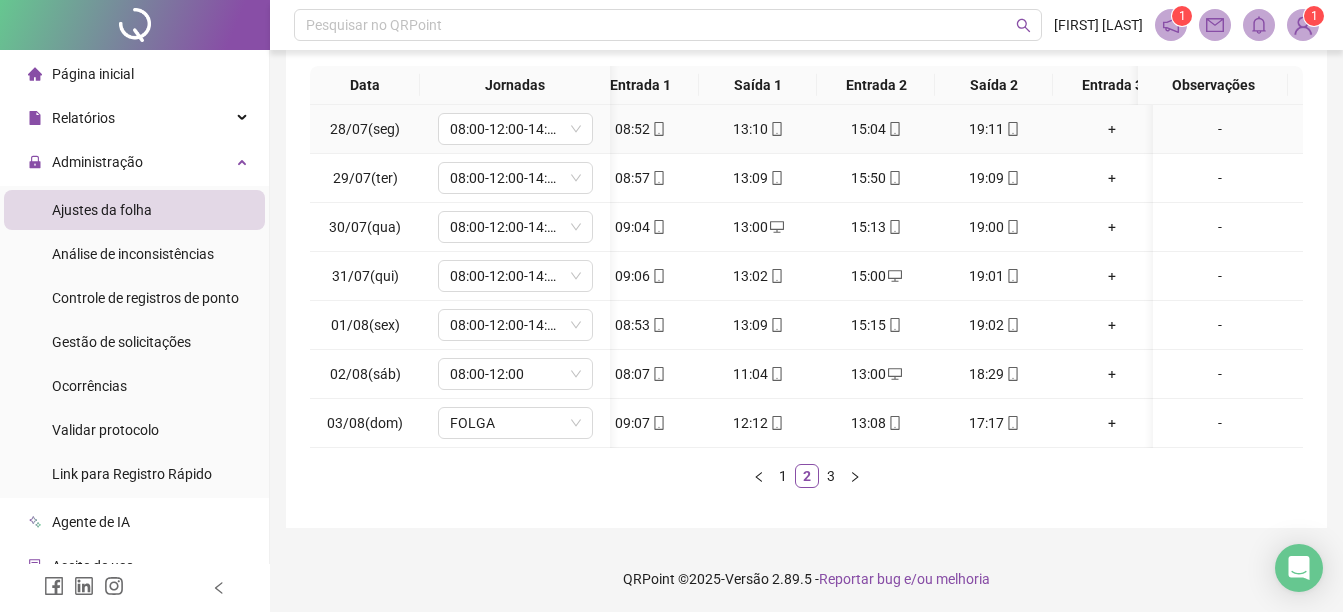 scroll, scrollTop: 405, scrollLeft: 0, axis: vertical 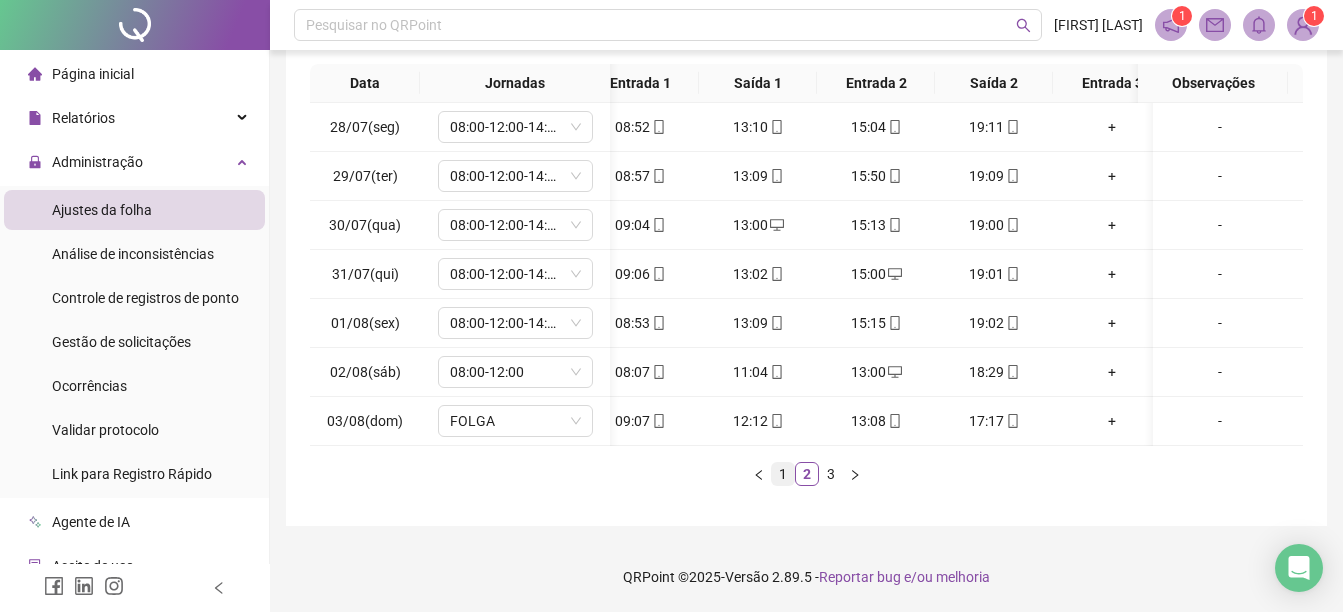 click on "1" at bounding box center [783, 474] 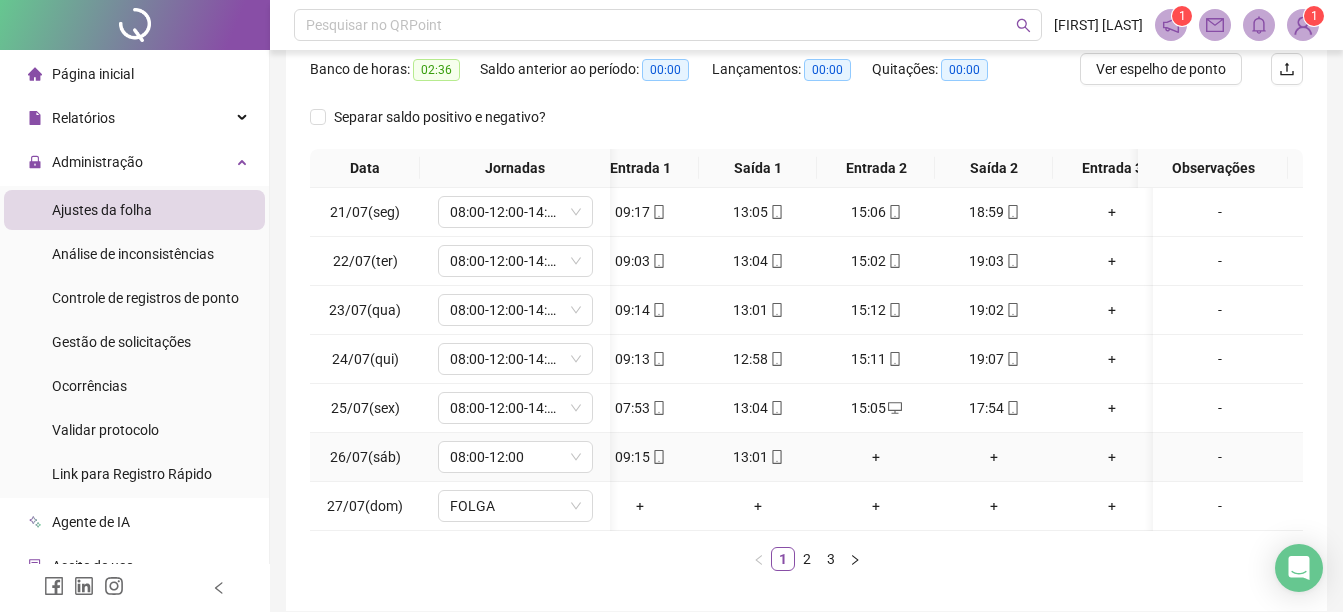 scroll, scrollTop: 405, scrollLeft: 0, axis: vertical 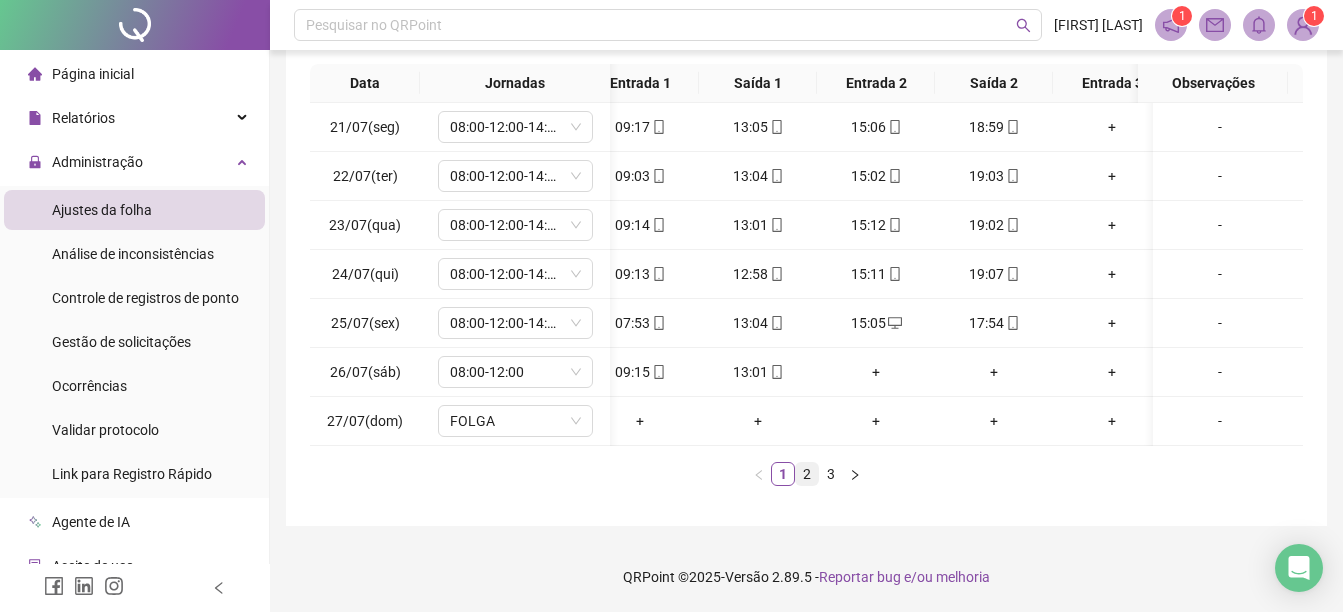 click on "2" at bounding box center (807, 474) 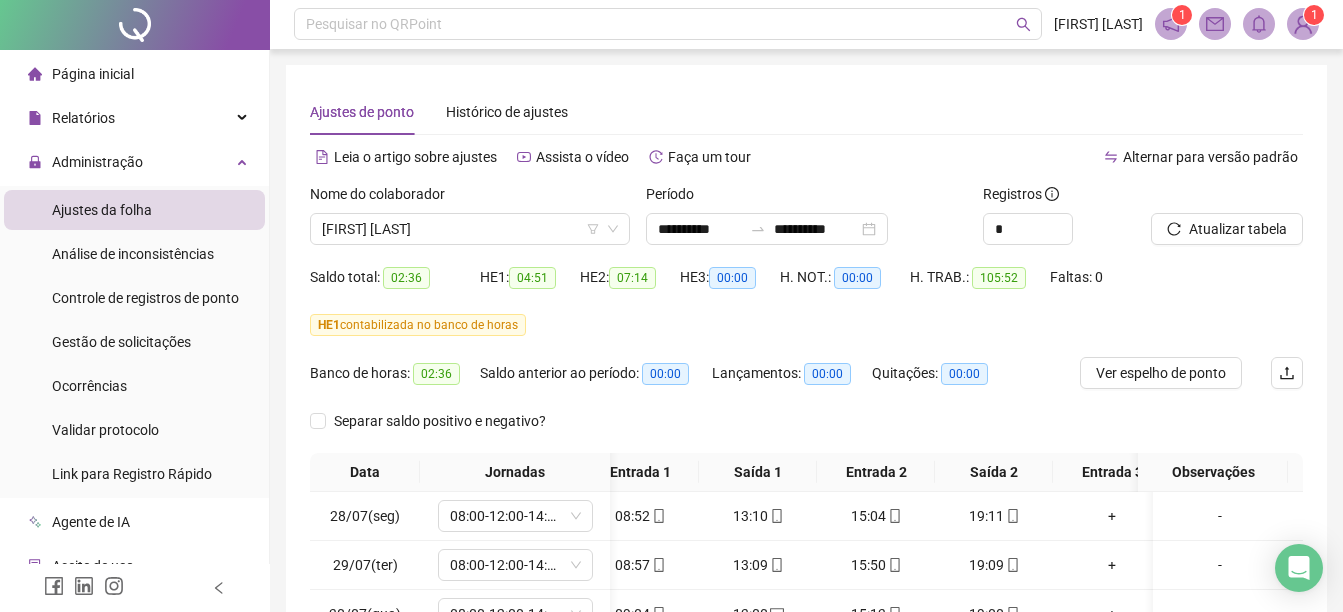scroll, scrollTop: 0, scrollLeft: 0, axis: both 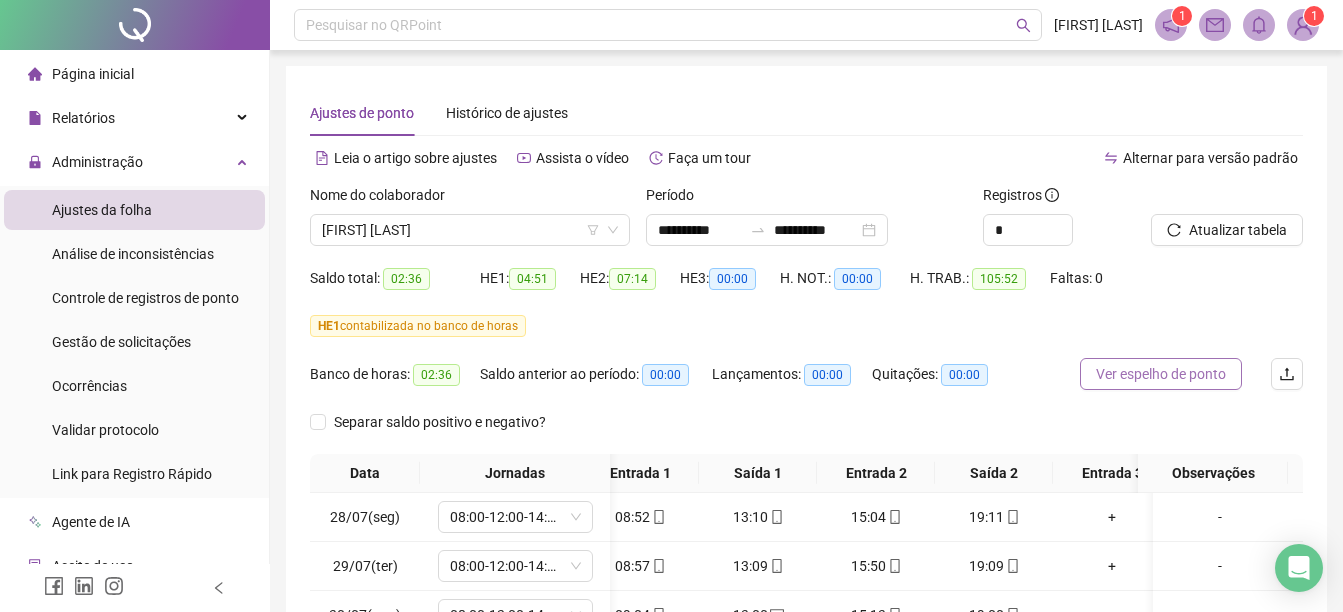 click on "Ver espelho de ponto" at bounding box center (1161, 374) 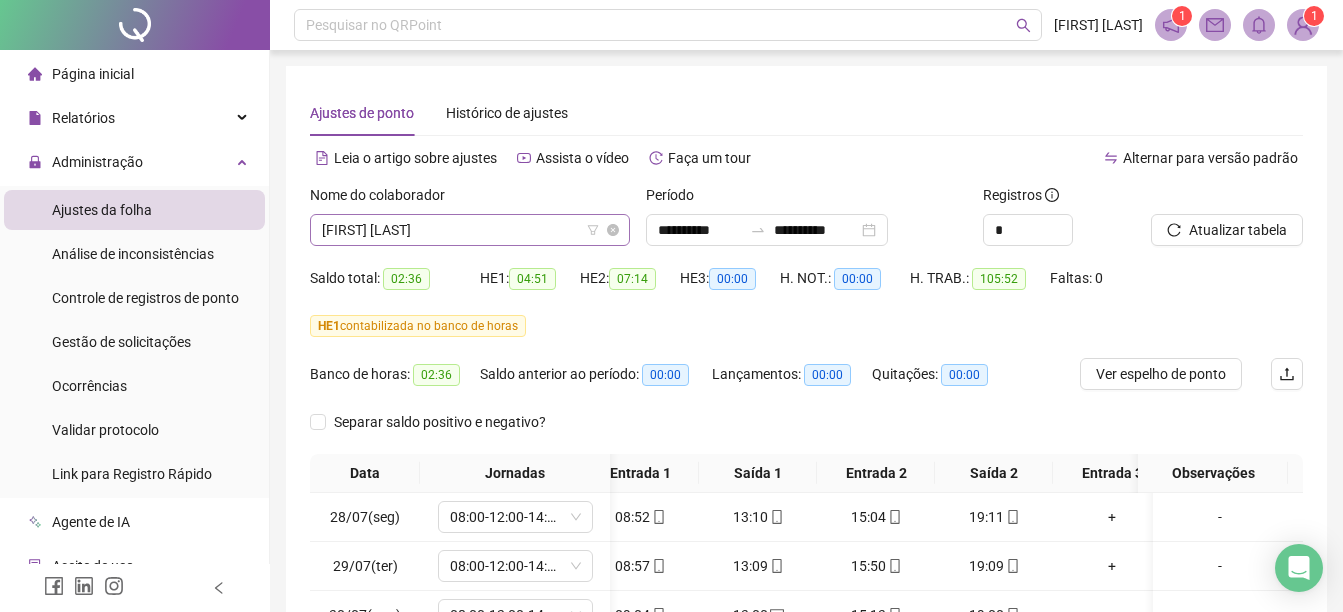 click on "[FIRST] [LAST]" at bounding box center [470, 230] 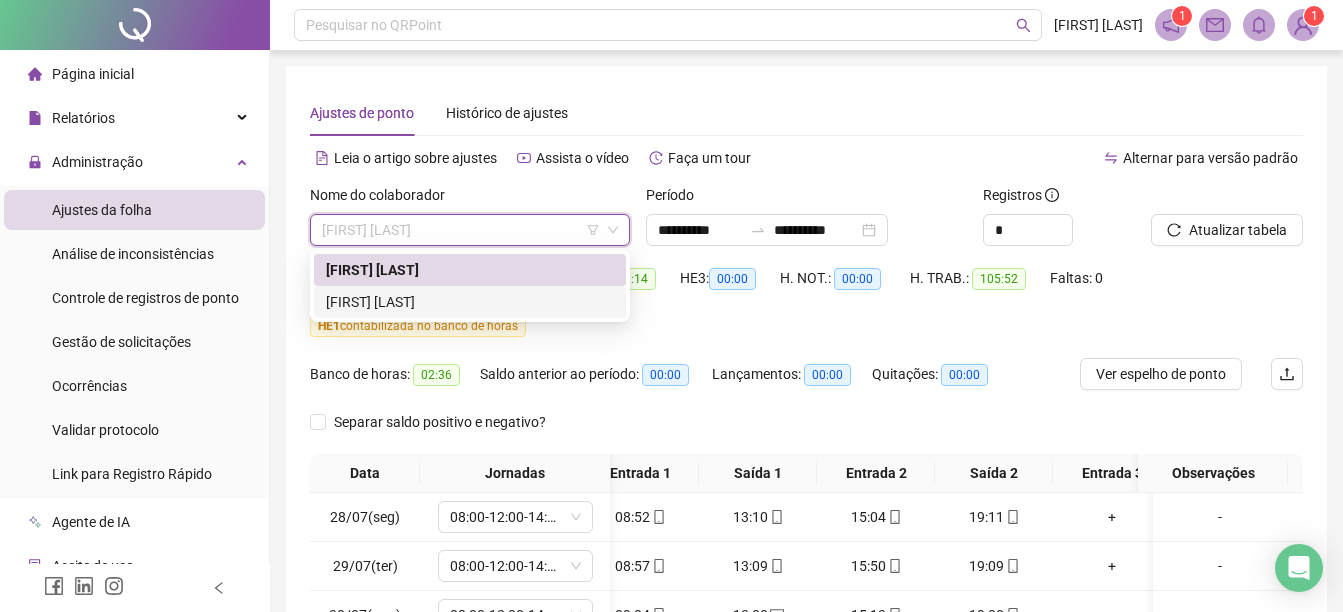 click on "[FIRST] [LAST]" at bounding box center (470, 302) 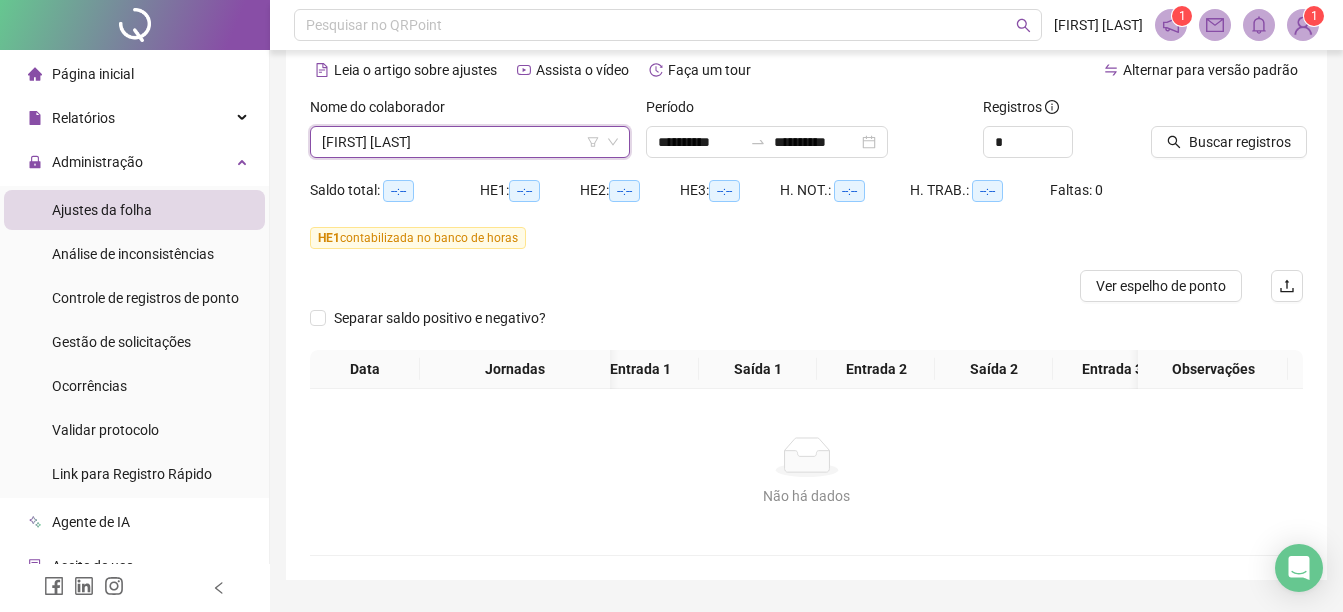 scroll, scrollTop: 0, scrollLeft: 0, axis: both 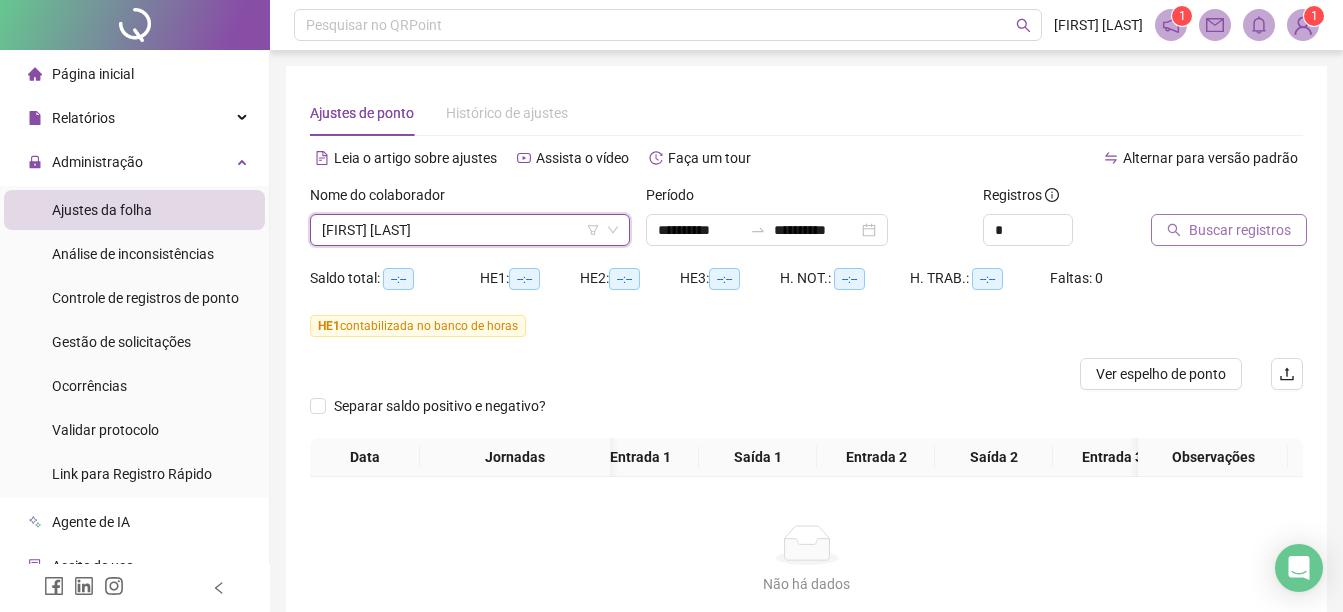 click on "Buscar registros" at bounding box center [1240, 230] 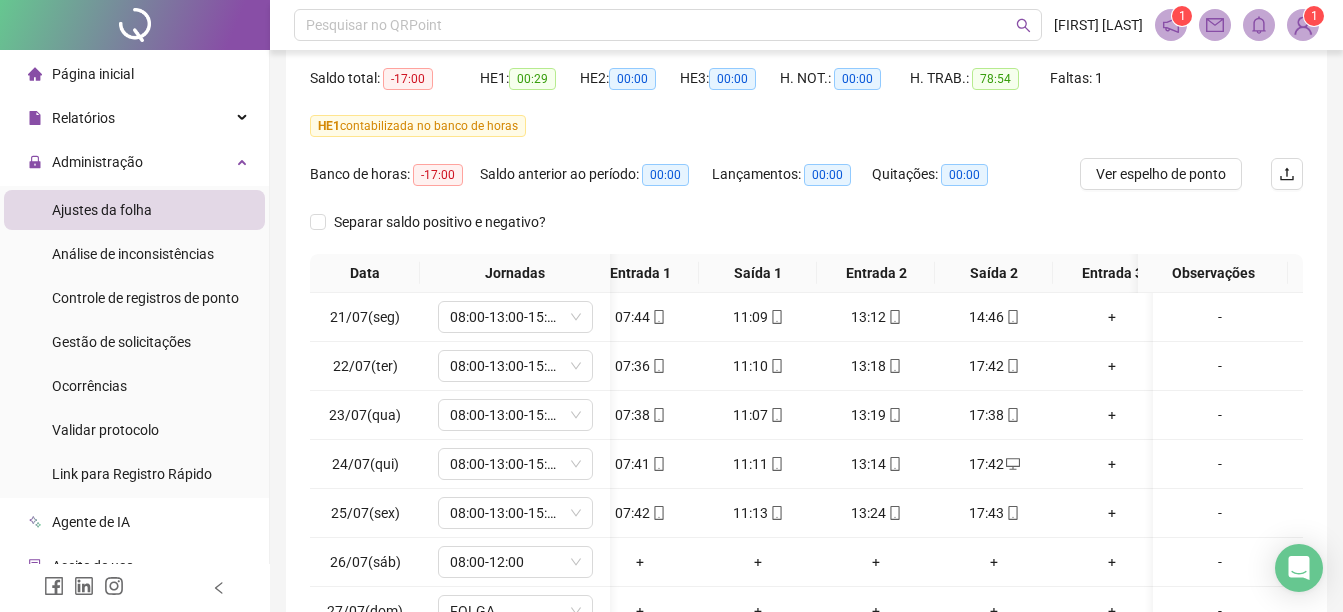 scroll, scrollTop: 300, scrollLeft: 0, axis: vertical 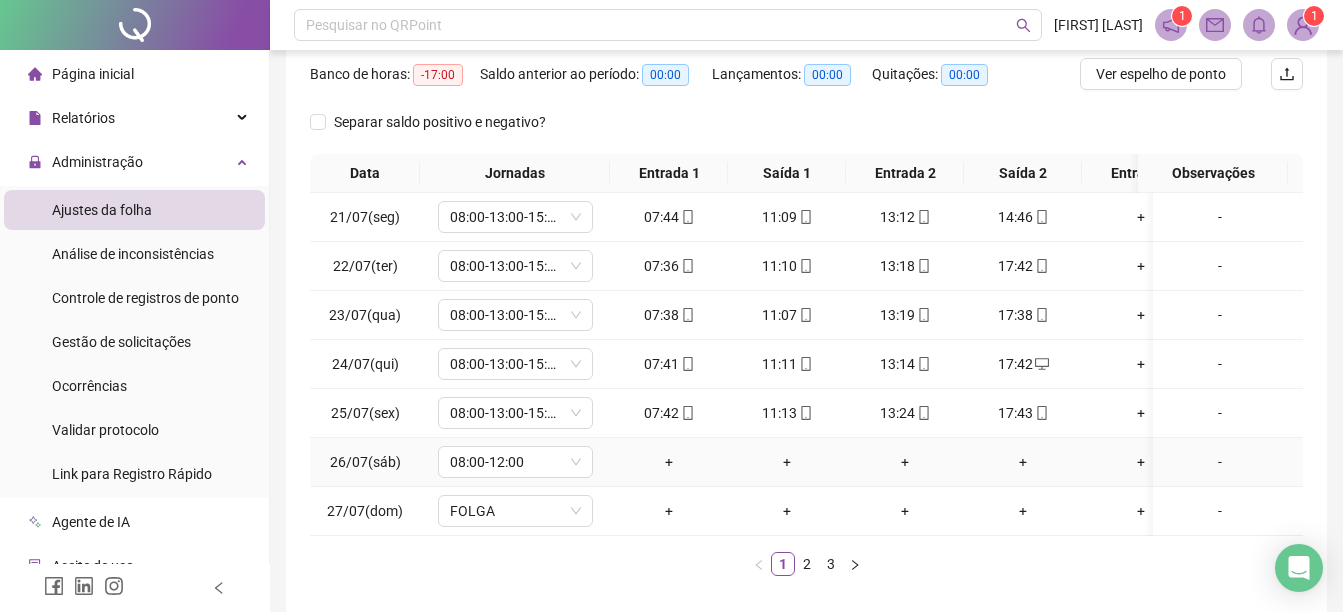 click on "26/07(sáb)" at bounding box center (365, 462) 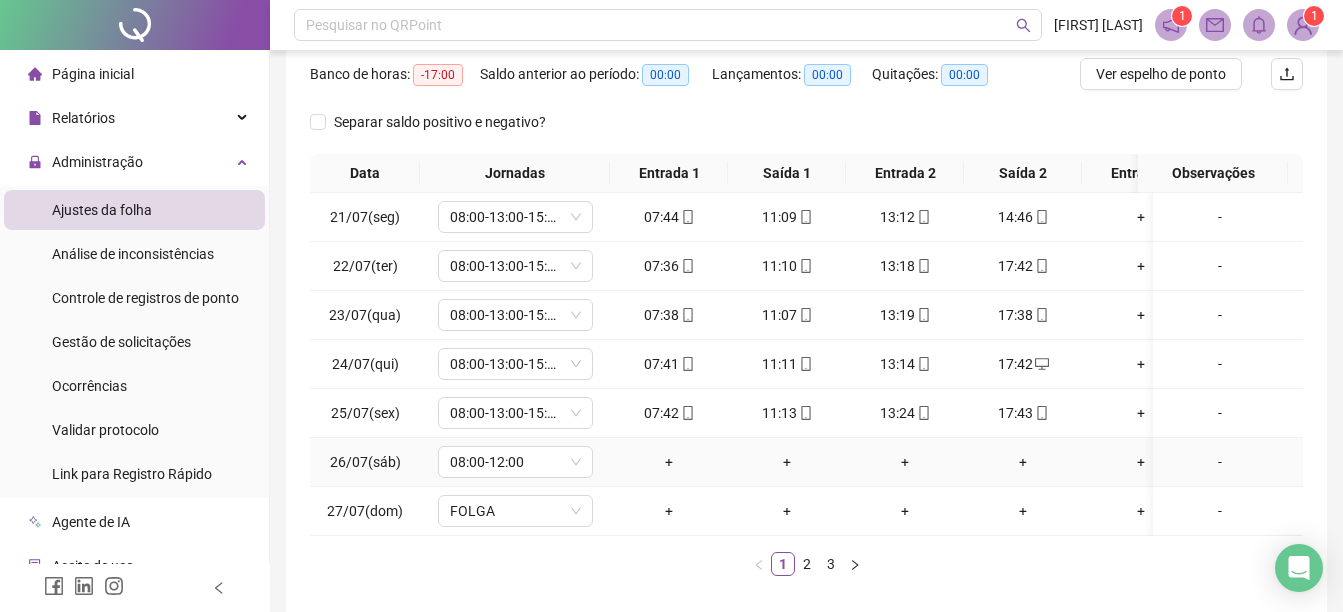 click on "26/07(sáb)" at bounding box center (365, 462) 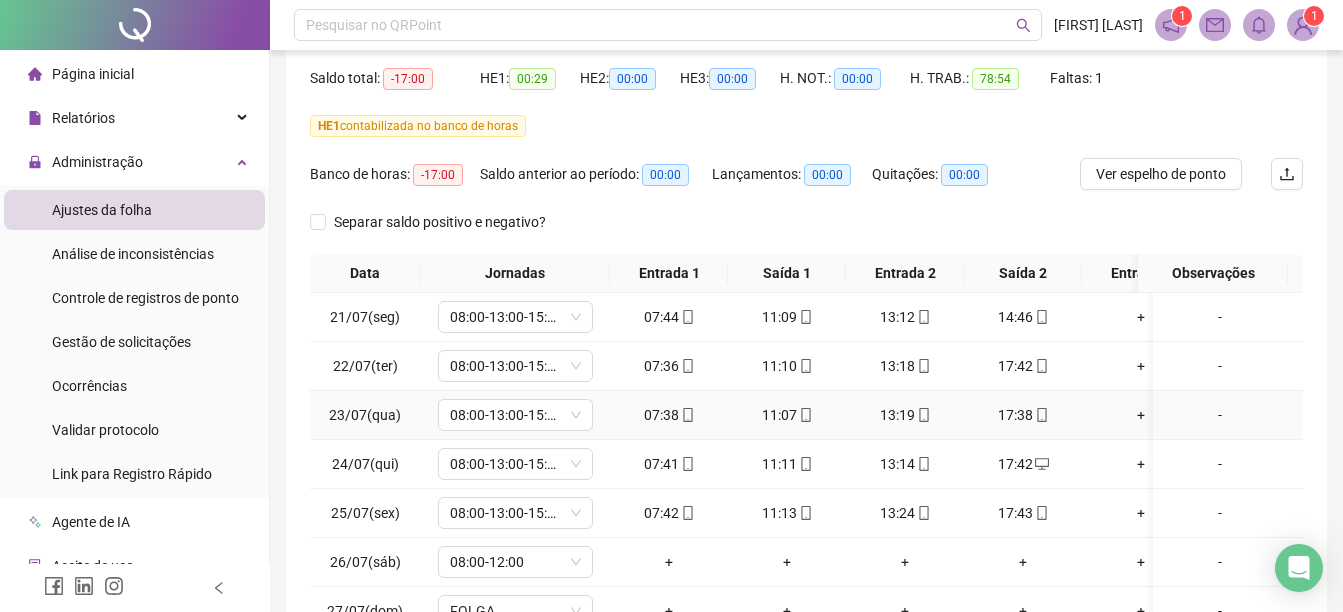 scroll, scrollTop: 300, scrollLeft: 0, axis: vertical 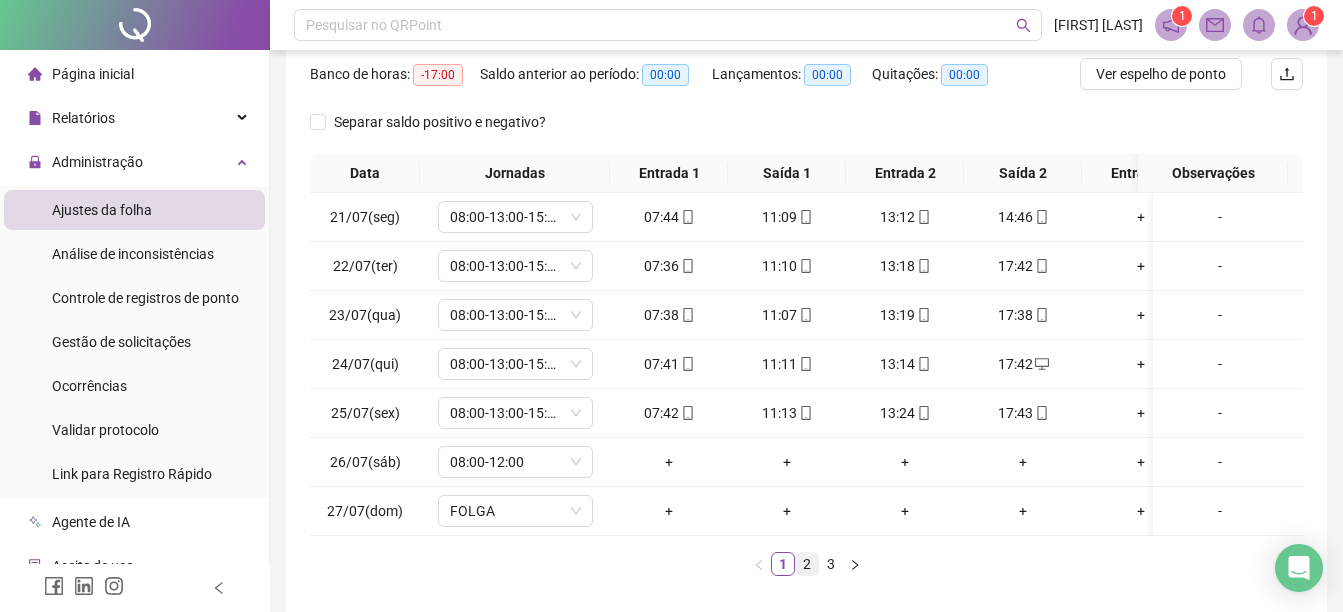 click on "2" at bounding box center (807, 564) 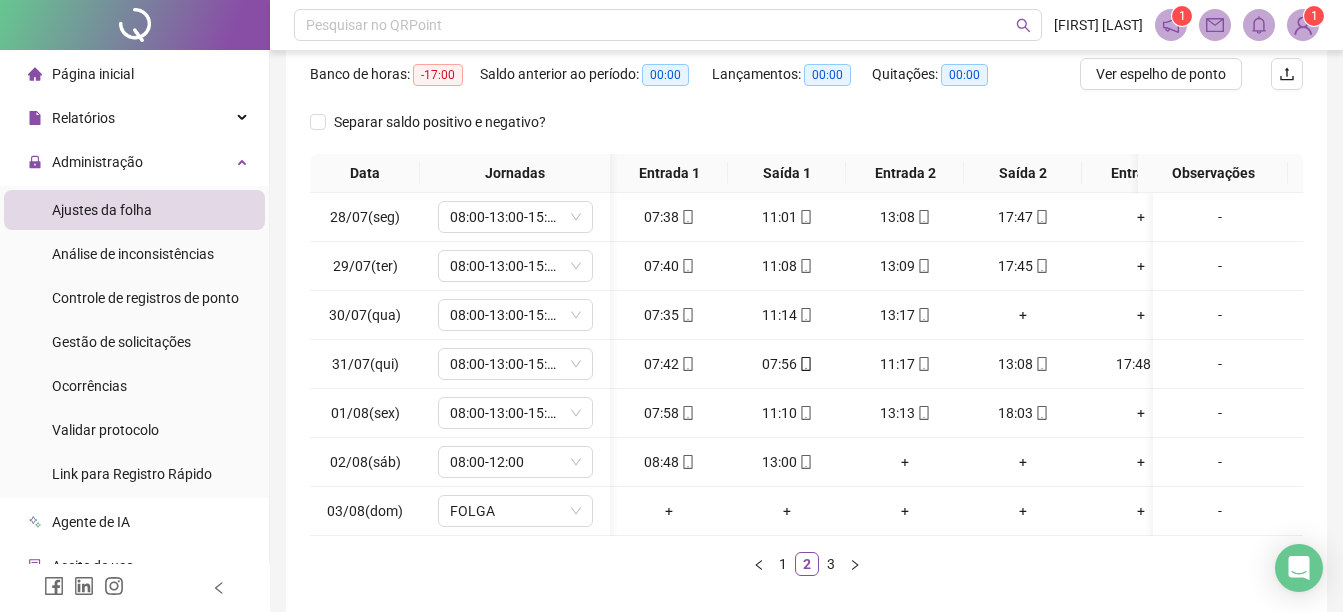 scroll, scrollTop: 0, scrollLeft: 38, axis: horizontal 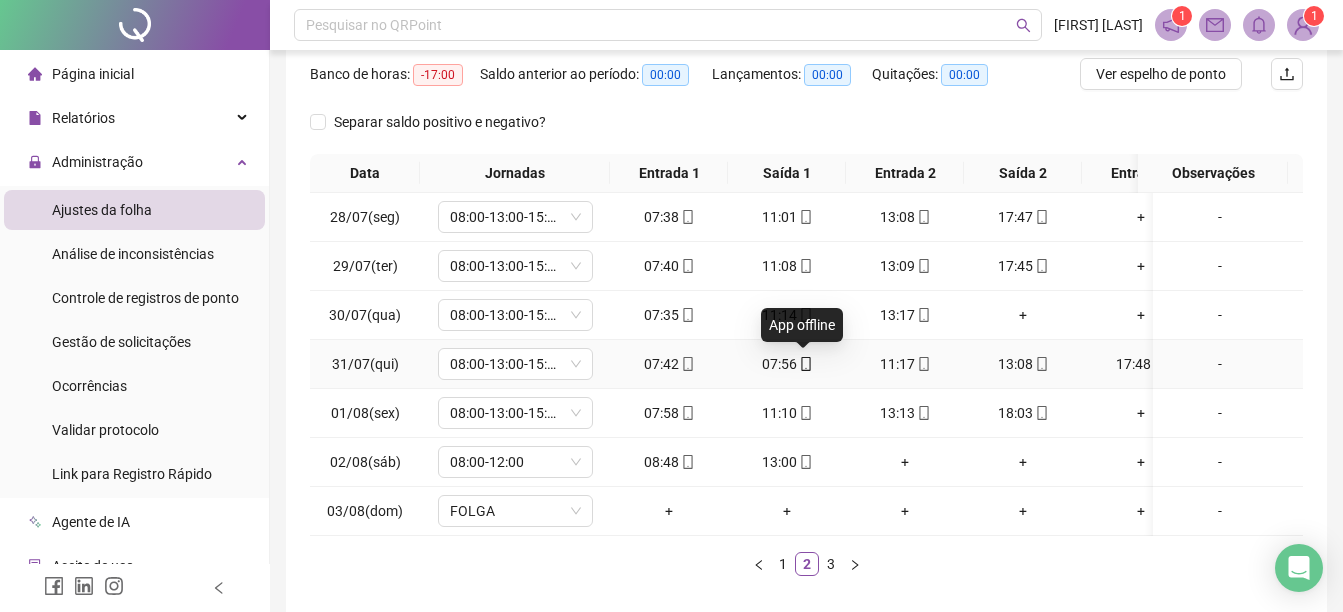 drag, startPoint x: 811, startPoint y: 361, endPoint x: 802, endPoint y: 371, distance: 13.453624 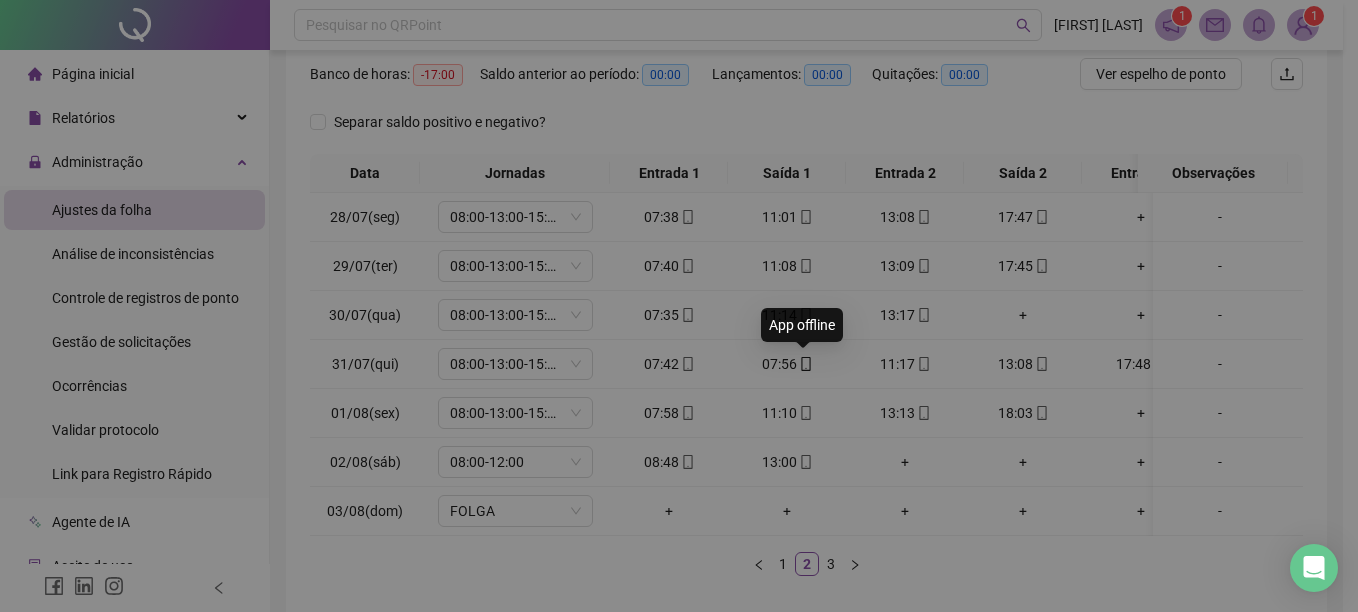type on "**********" 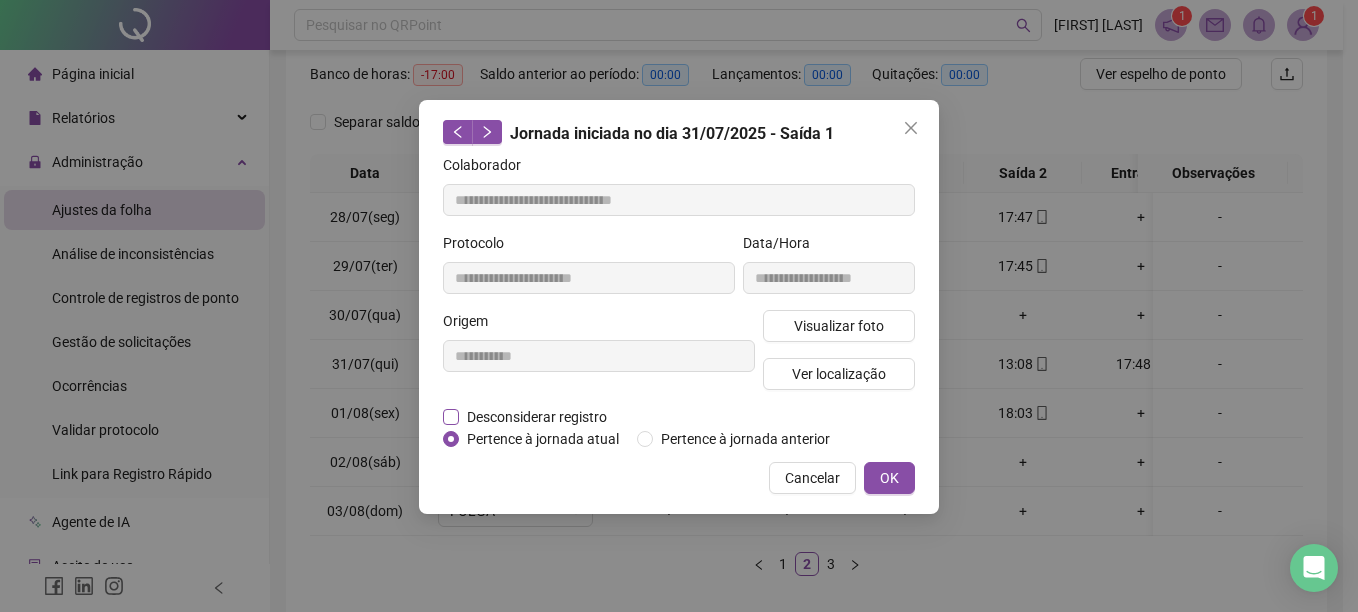 click on "Desconsiderar registro" at bounding box center (537, 417) 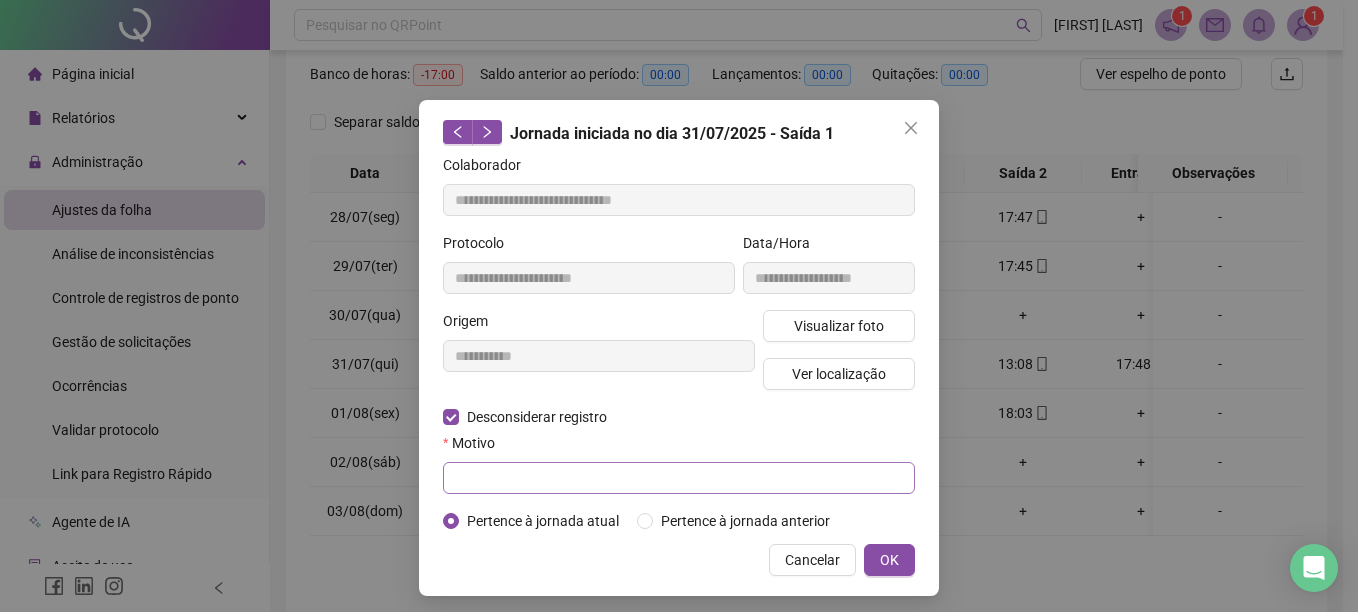 scroll, scrollTop: 7, scrollLeft: 0, axis: vertical 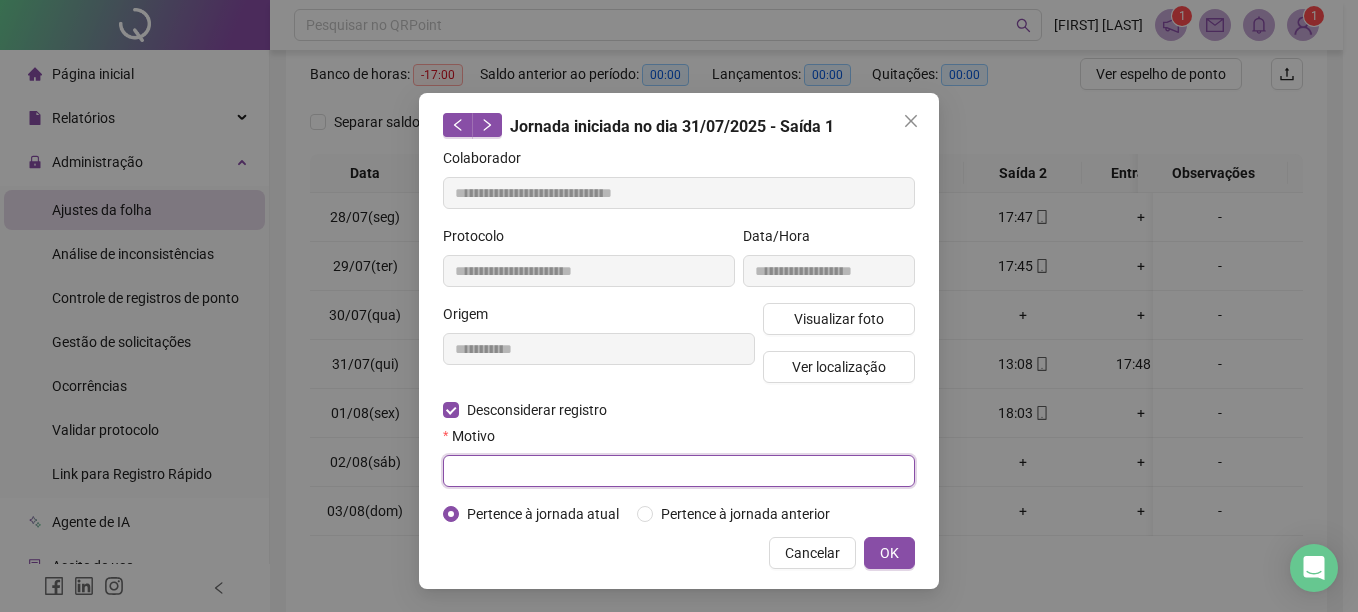 click at bounding box center [679, 471] 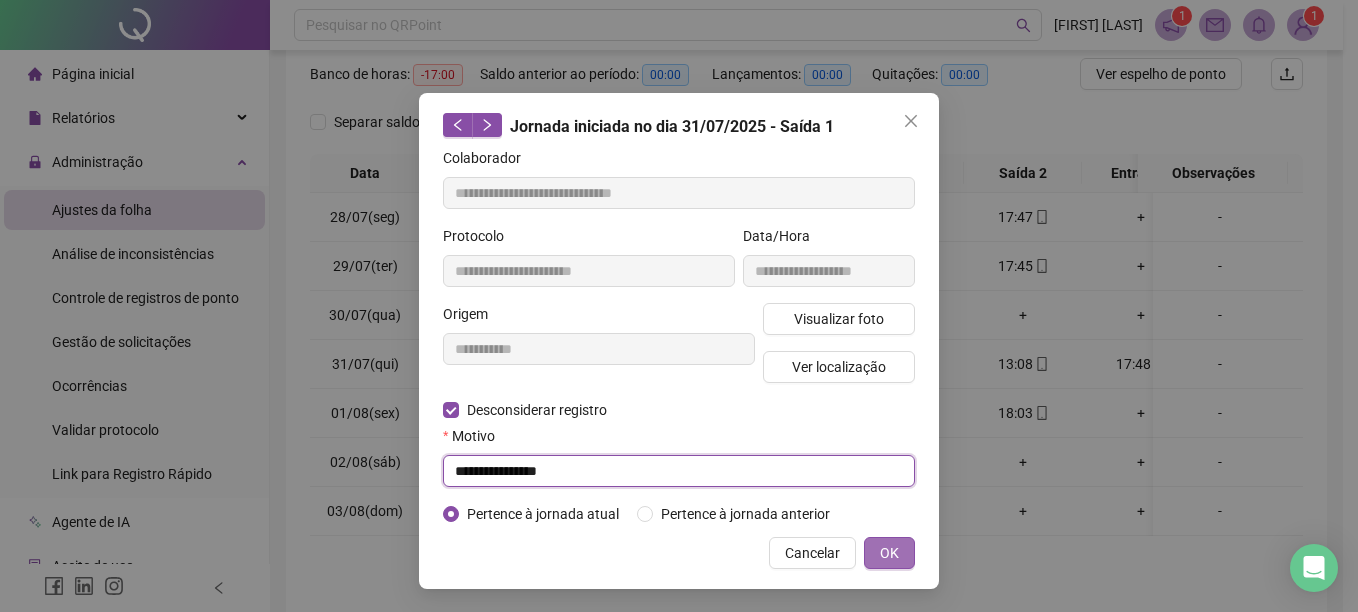 type on "**********" 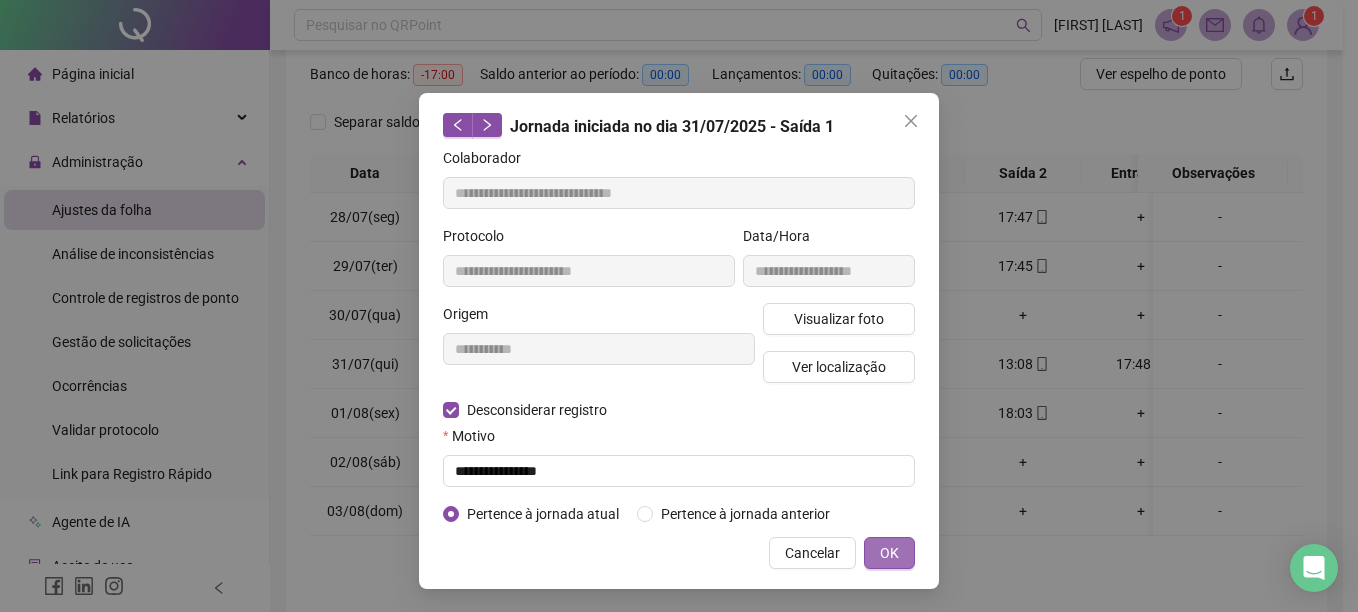 click on "OK" at bounding box center [889, 553] 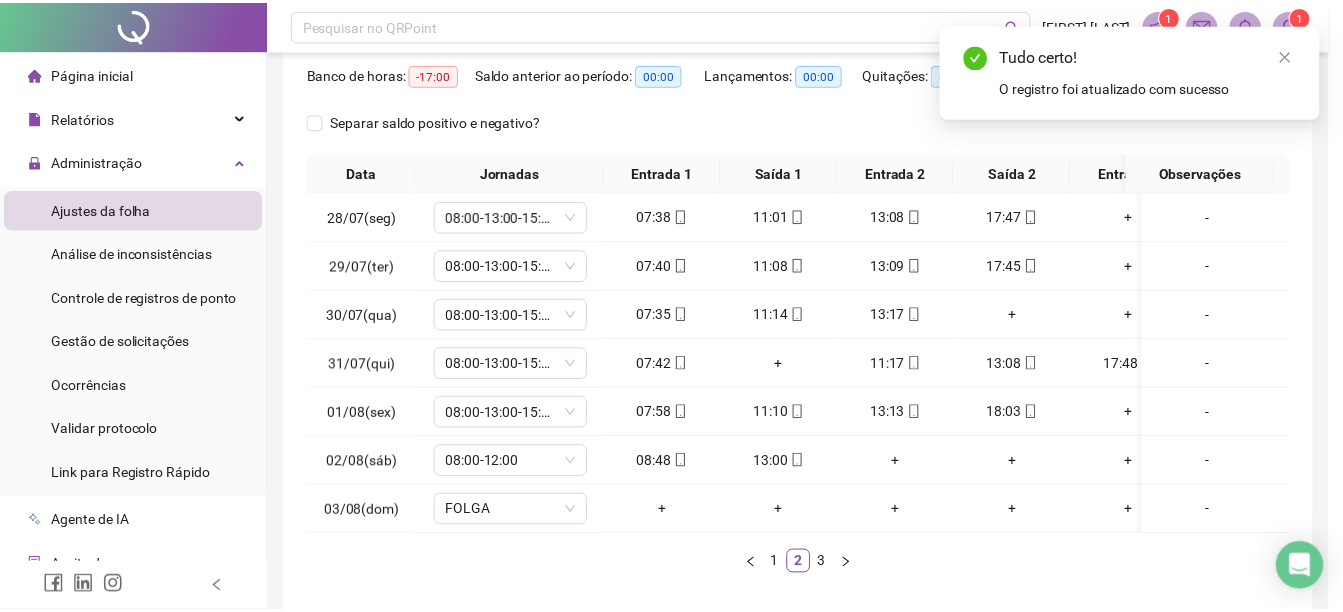 scroll, scrollTop: 0, scrollLeft: 0, axis: both 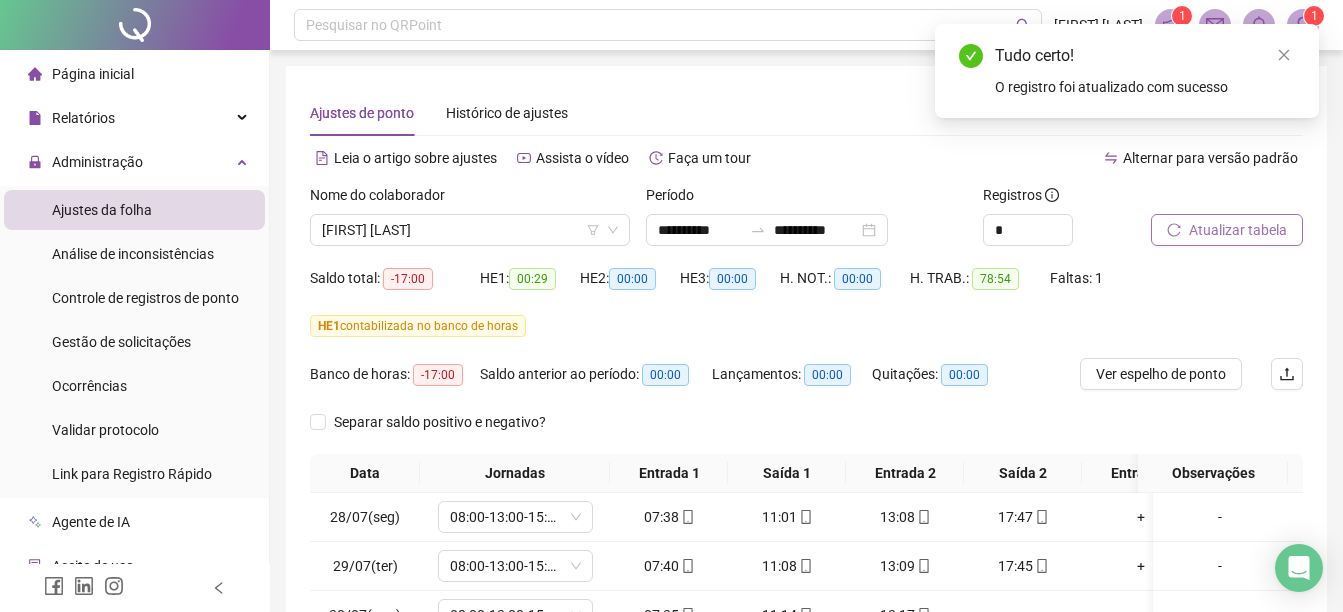 click on "Atualizar tabela" at bounding box center (1238, 230) 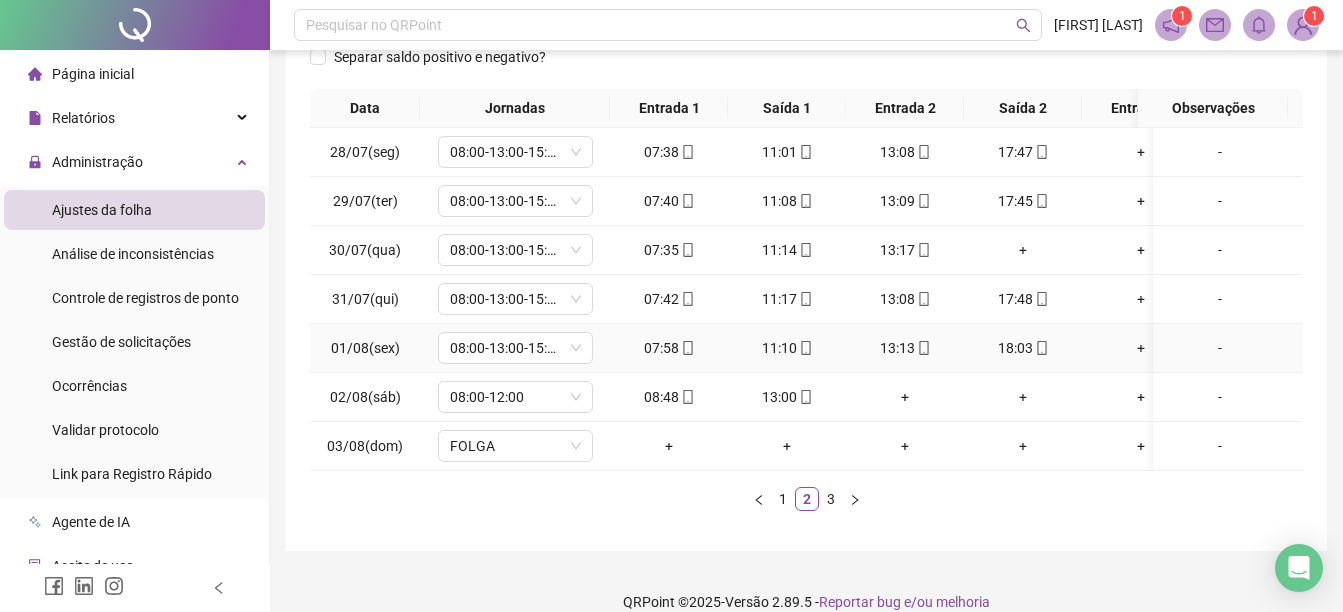 scroll, scrollTop: 400, scrollLeft: 0, axis: vertical 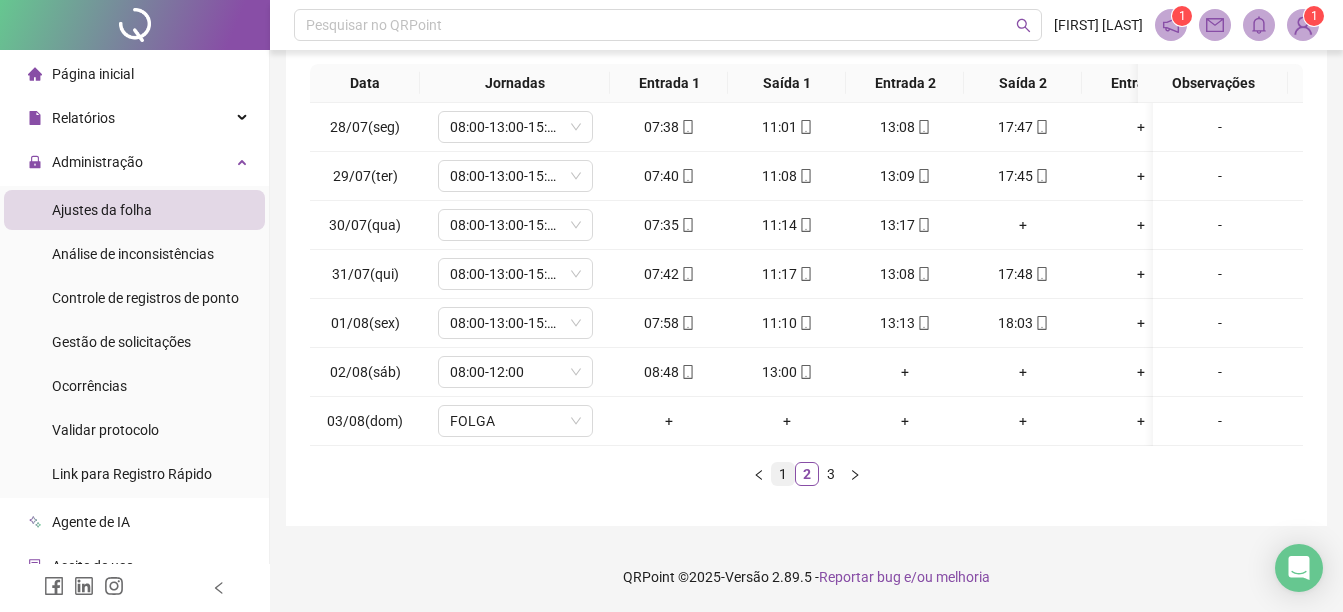 click on "1" at bounding box center [783, 474] 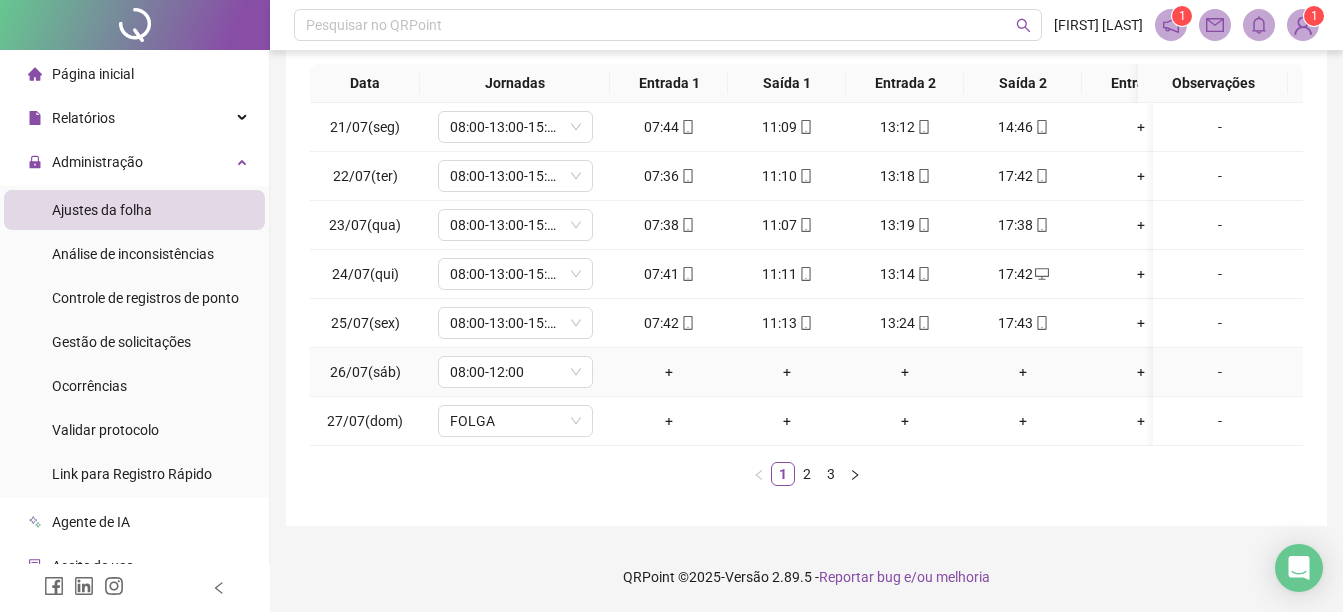 drag, startPoint x: 574, startPoint y: 365, endPoint x: 395, endPoint y: 366, distance: 179.00279 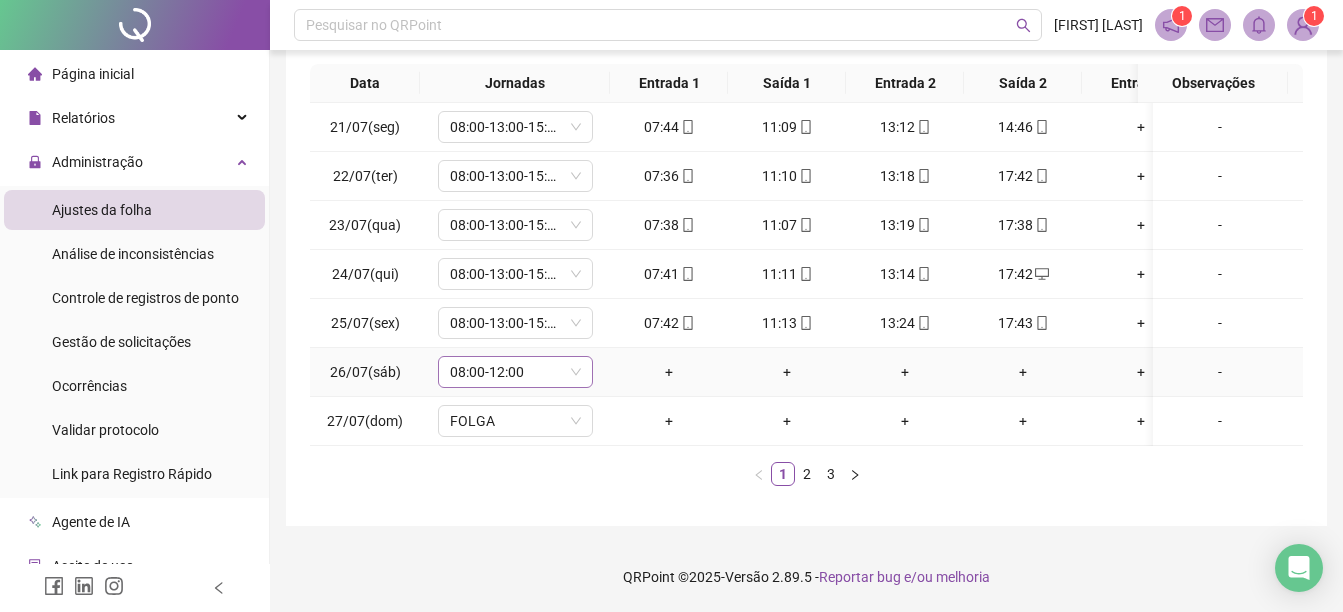 click on "08:00-12:00" at bounding box center (515, 372) 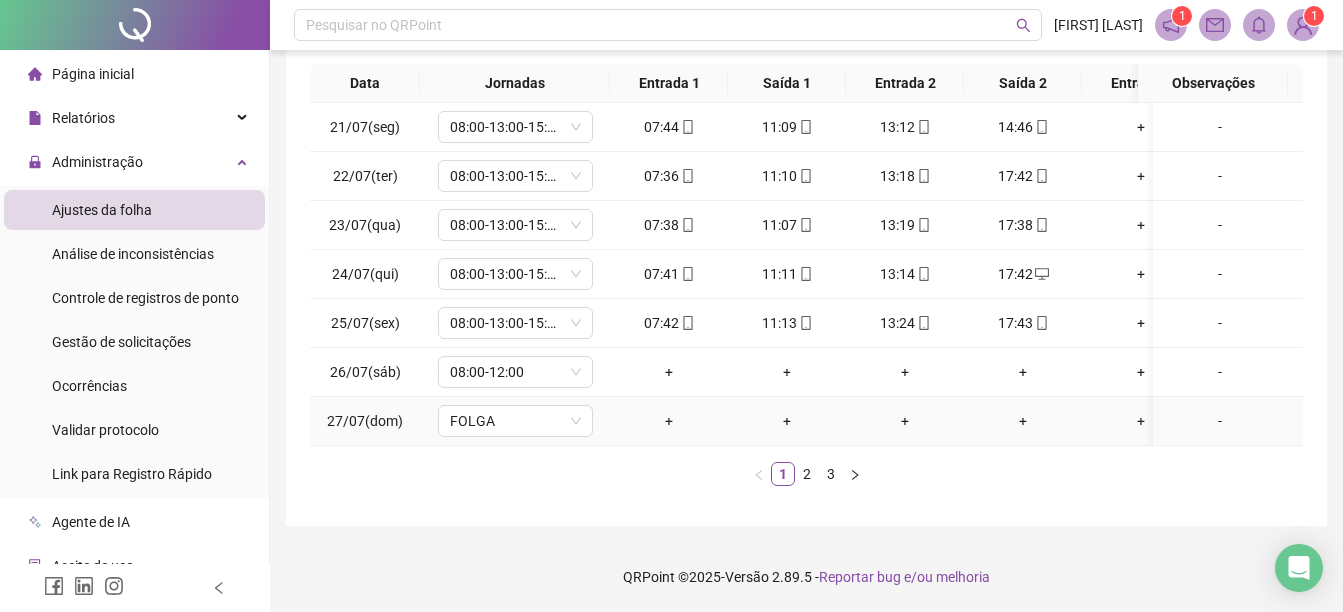 click on "FOLGA" at bounding box center (515, 421) 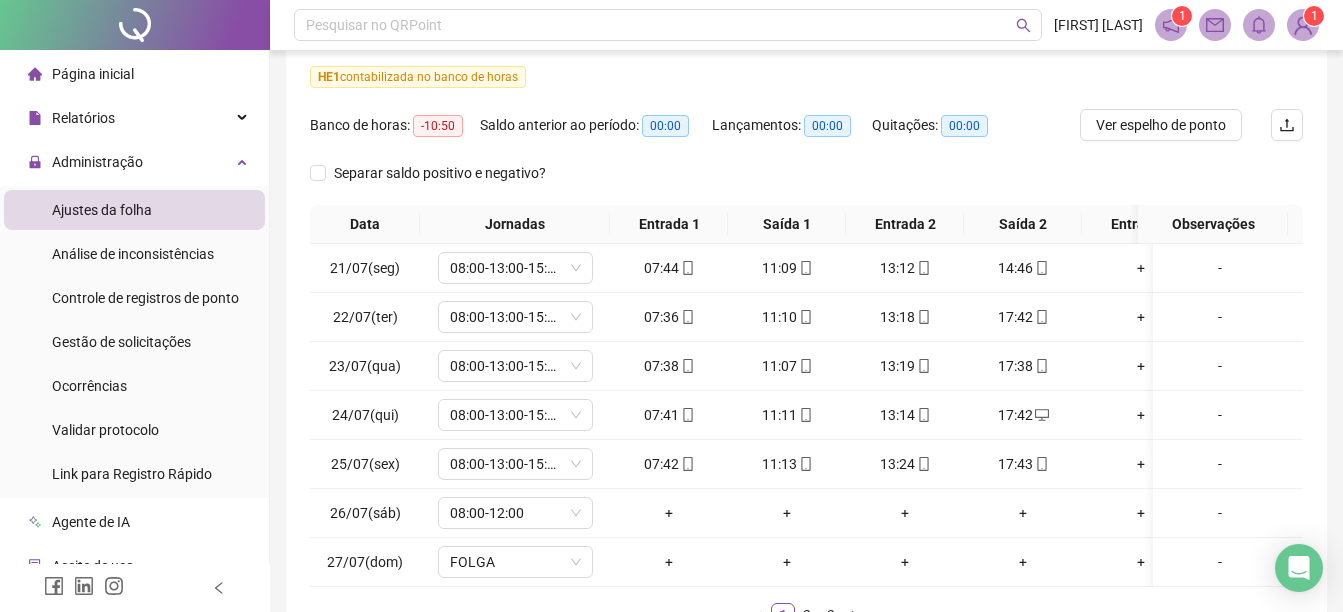 scroll, scrollTop: 400, scrollLeft: 0, axis: vertical 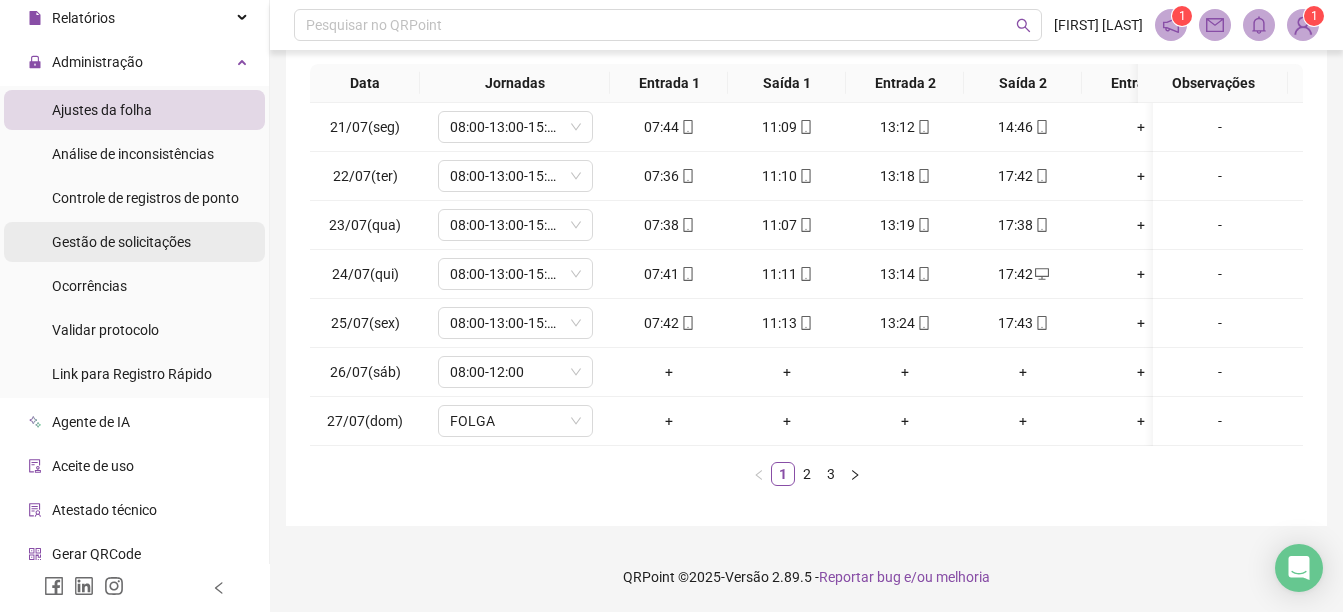click on "Gestão de solicitações" at bounding box center [121, 242] 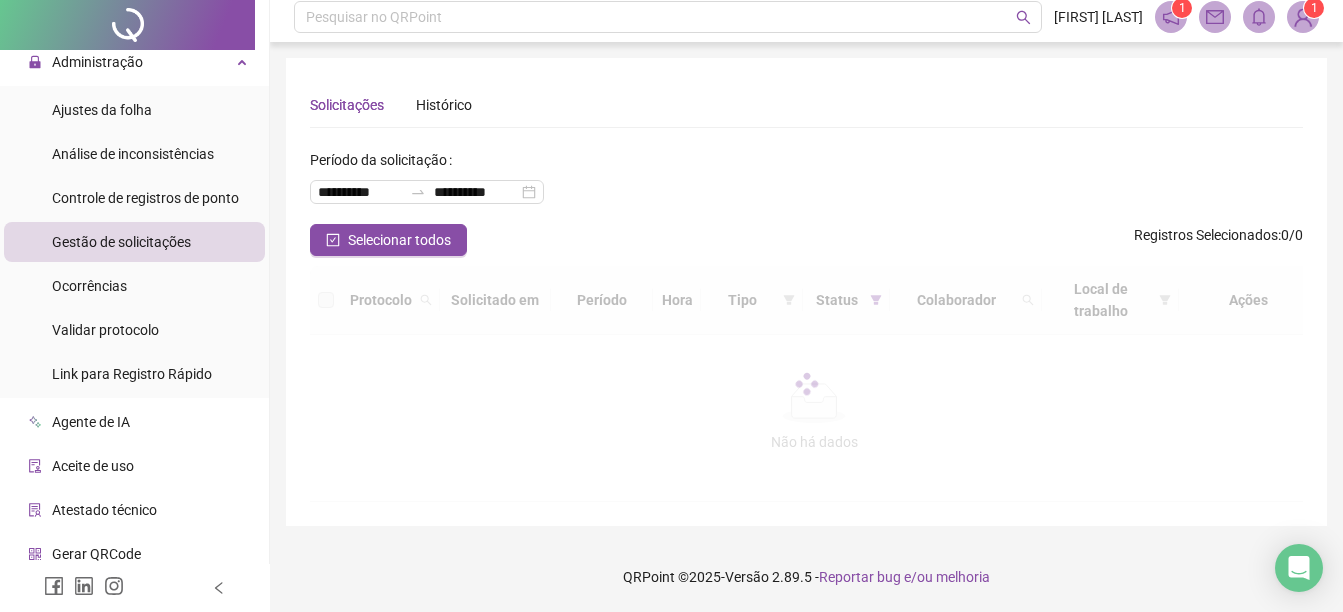 scroll, scrollTop: 0, scrollLeft: 0, axis: both 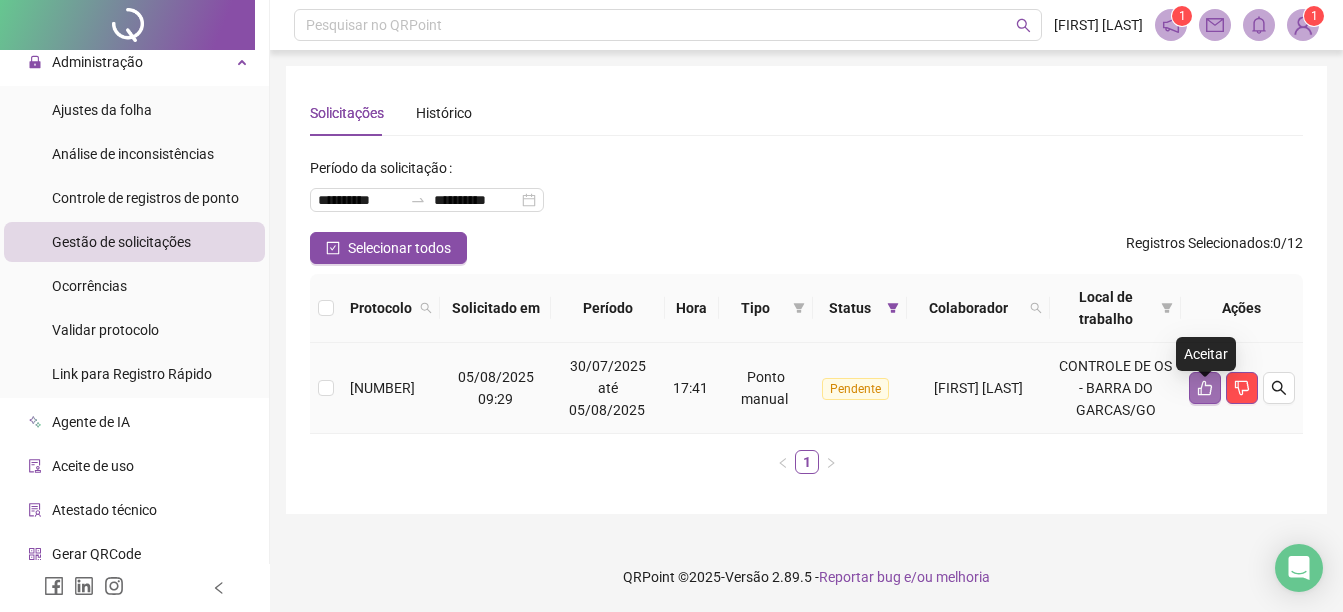 click 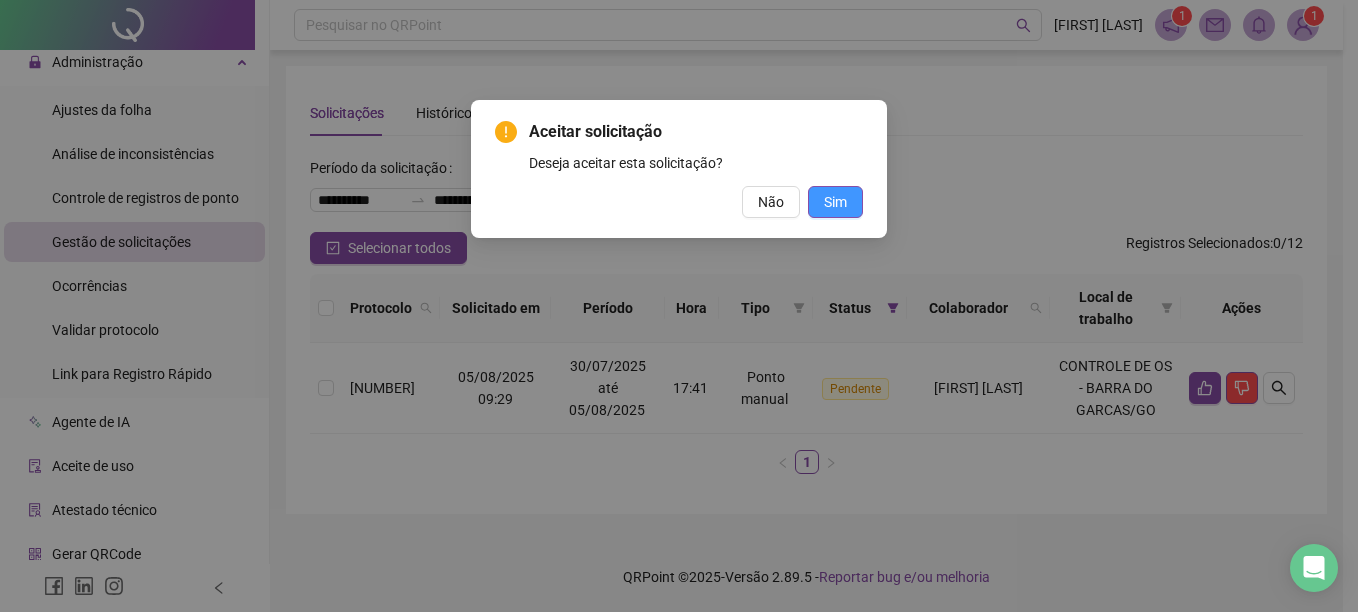 click on "Sim" at bounding box center [835, 202] 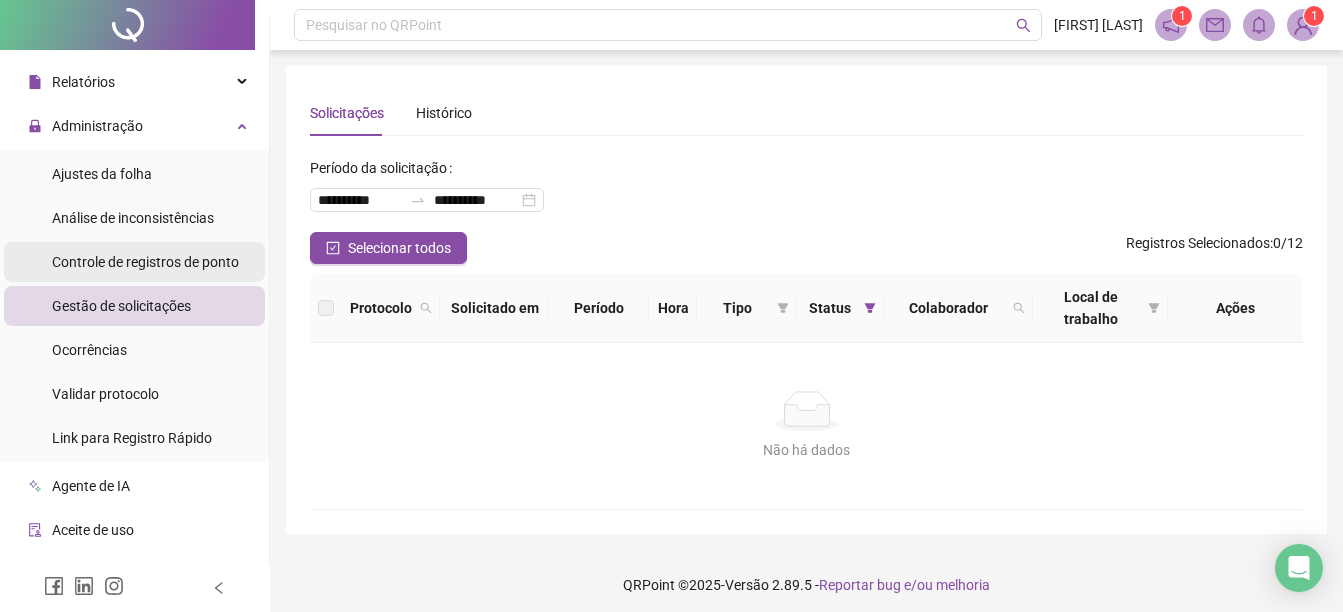 scroll, scrollTop: 0, scrollLeft: 0, axis: both 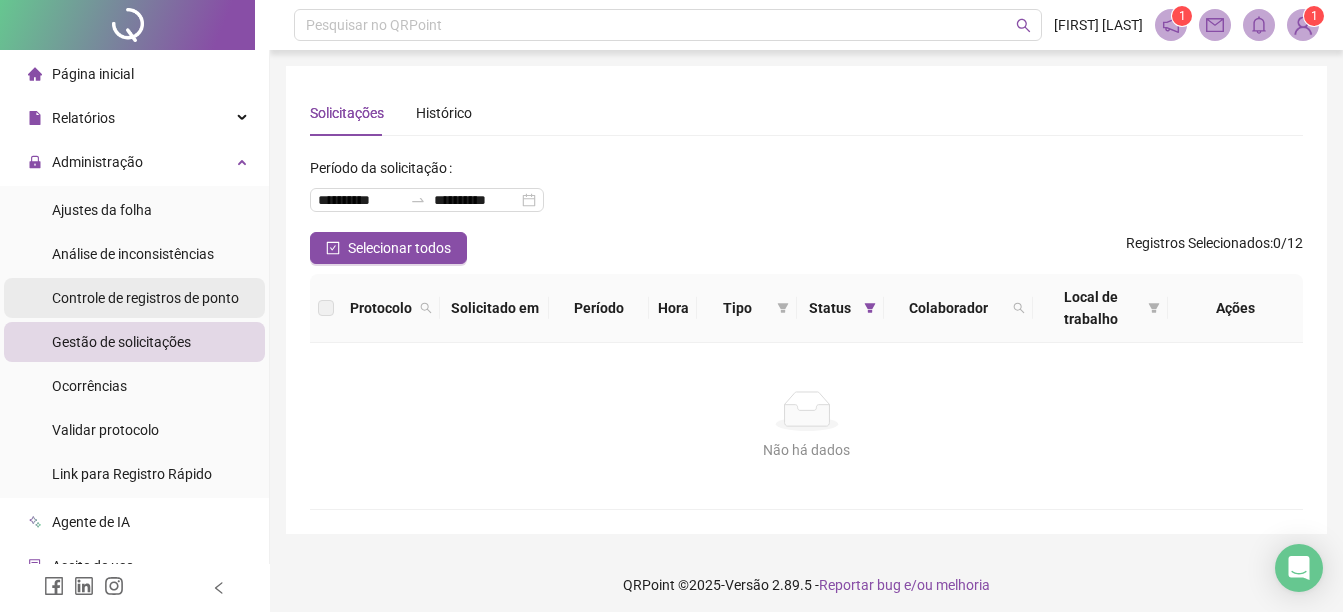 click on "Controle de registros de ponto" at bounding box center (145, 298) 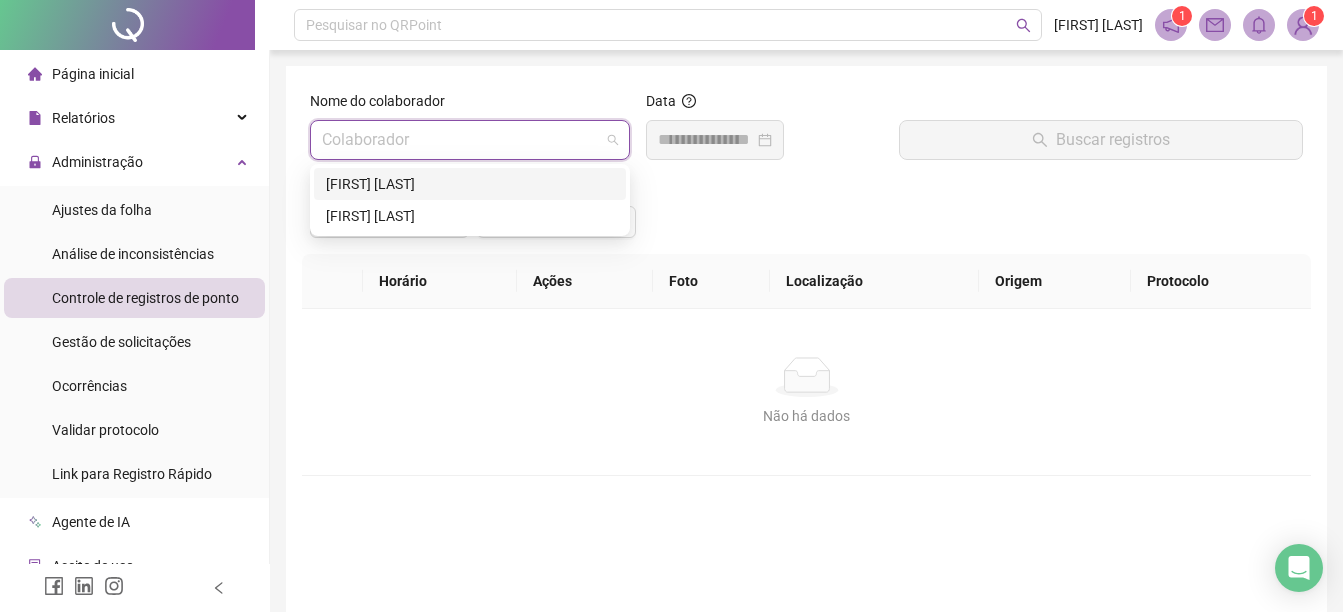 click at bounding box center (461, 140) 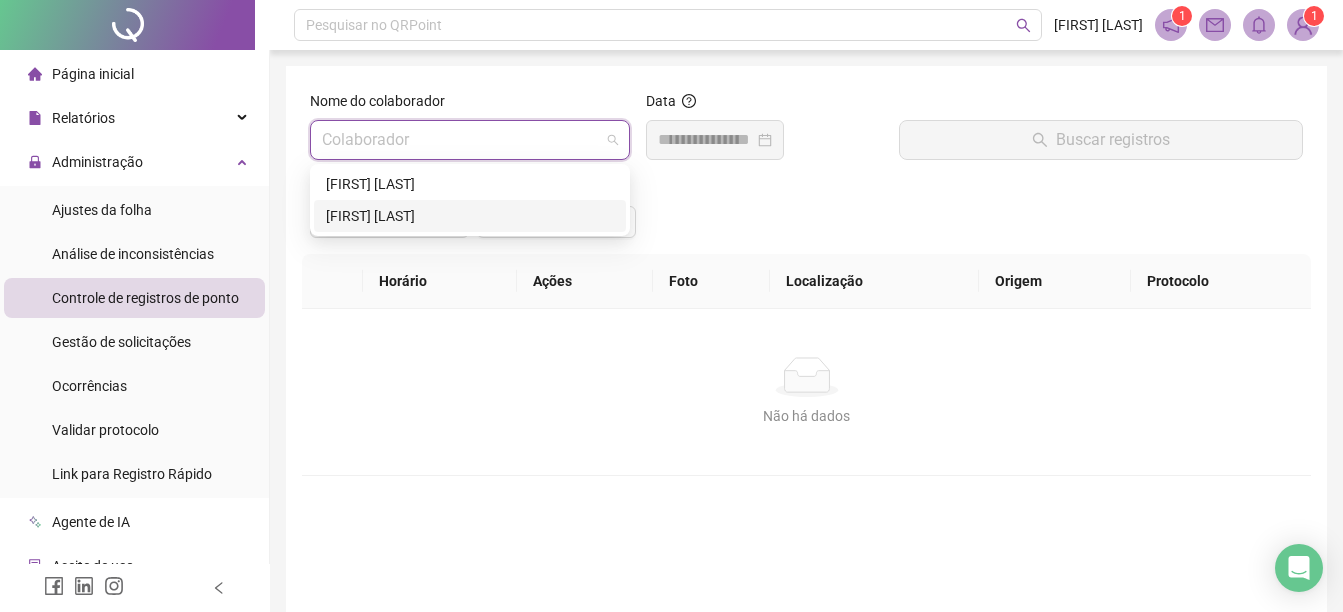 click on "[FIRST] [LAST]" at bounding box center [470, 216] 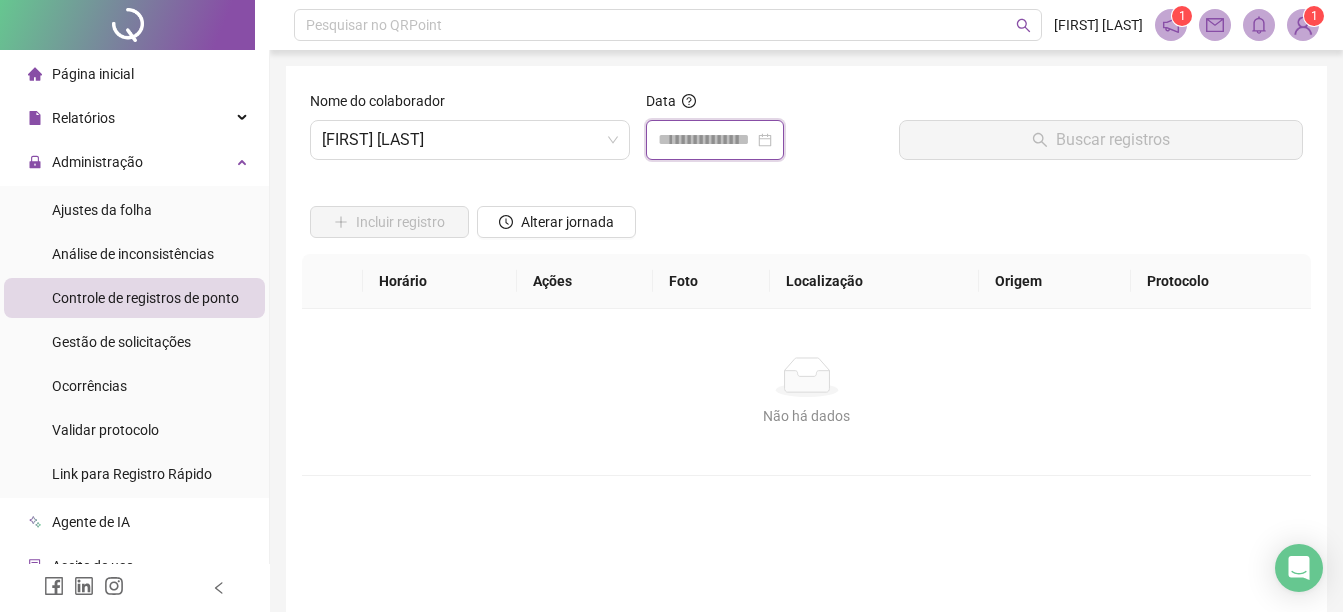click at bounding box center [706, 140] 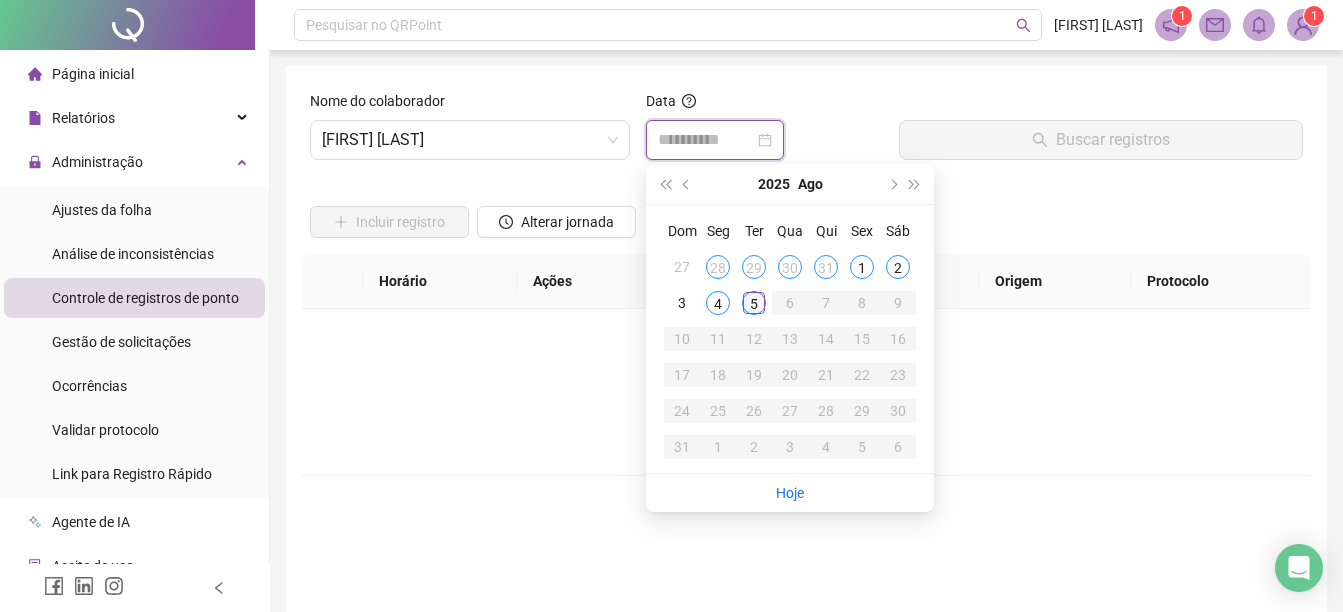 type on "**********" 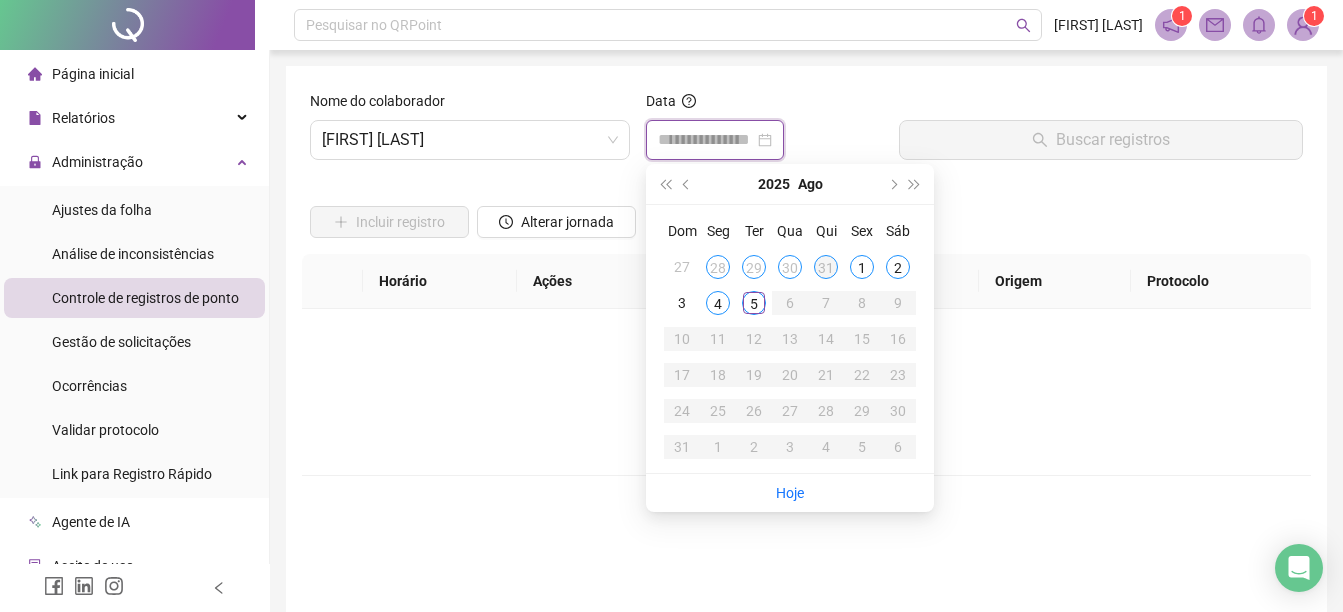 type on "**********" 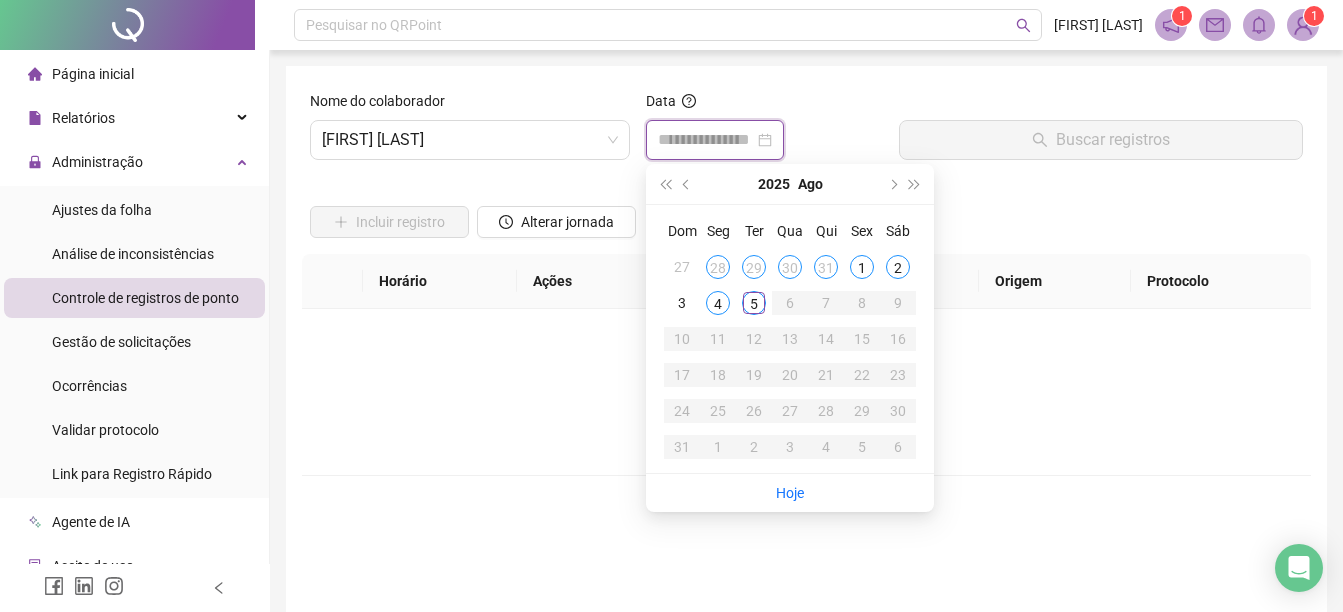 click at bounding box center [715, 140] 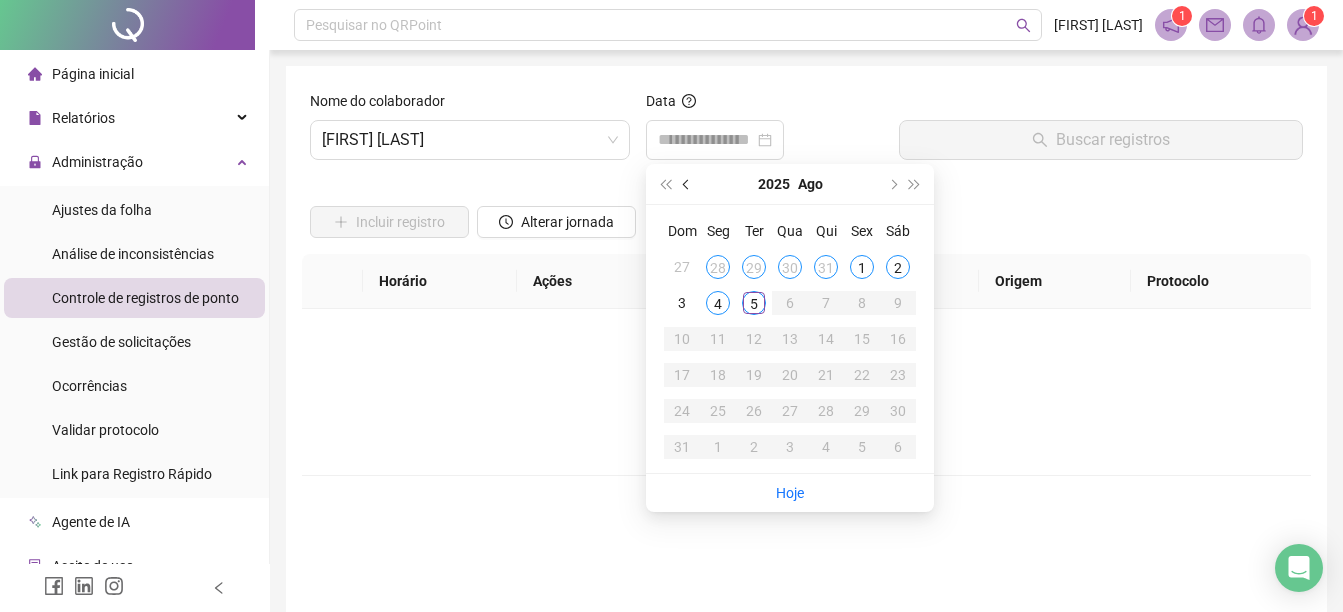 click at bounding box center (688, 184) 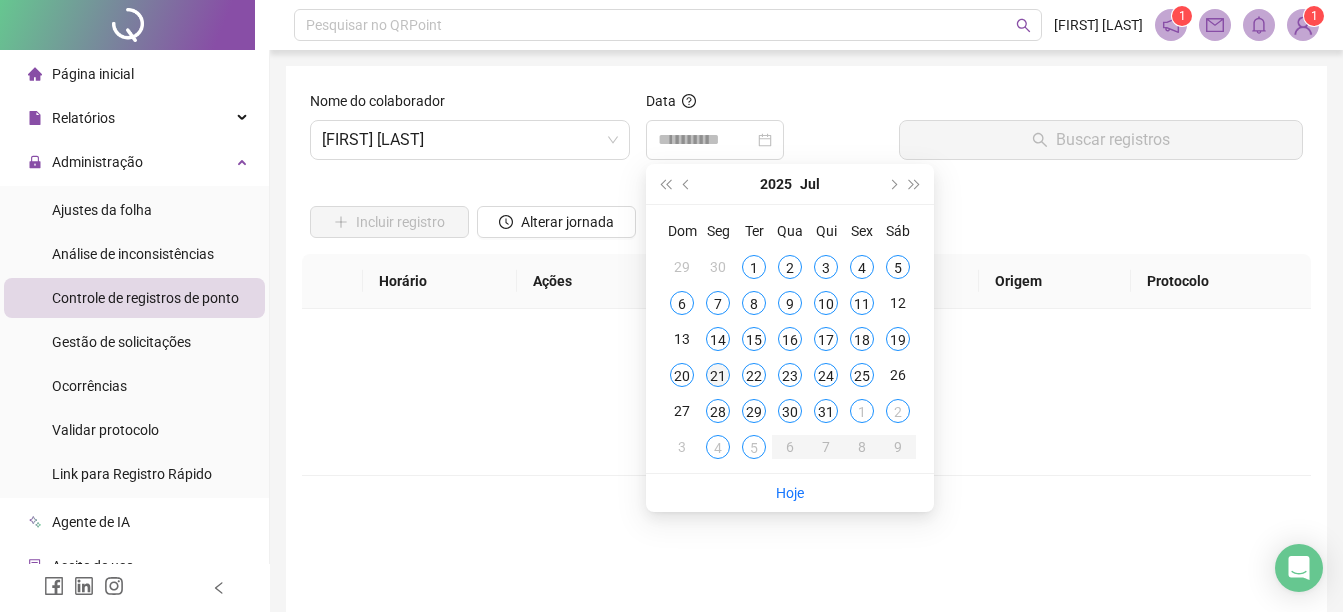 type on "**********" 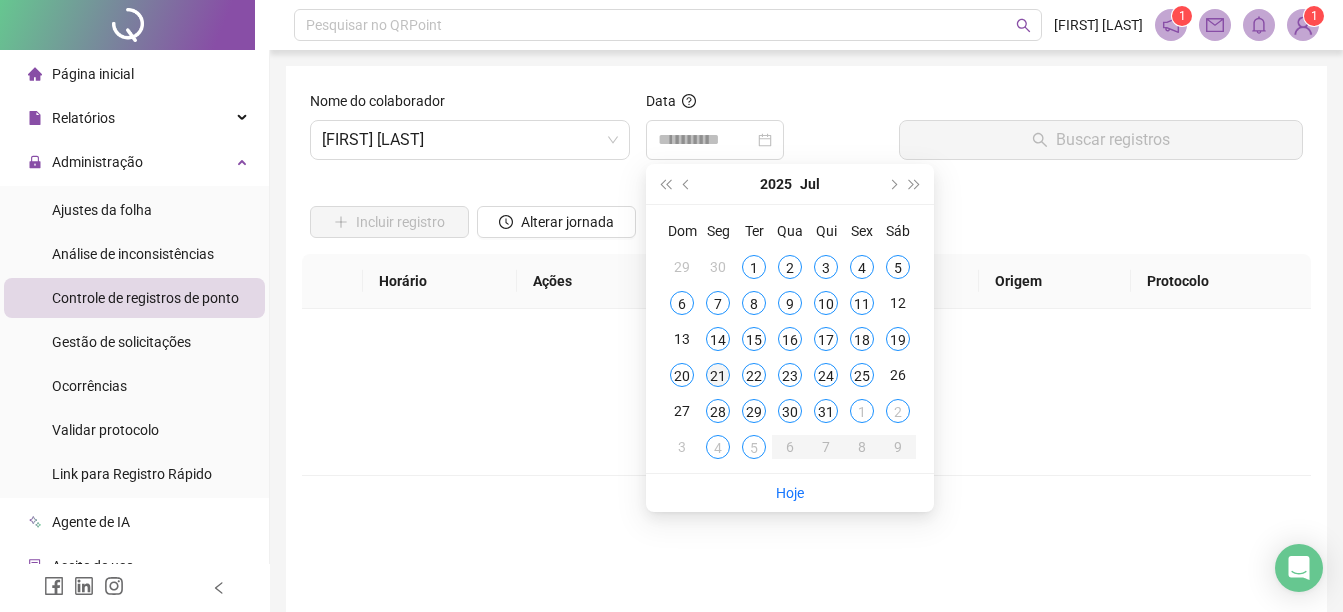 click on "21" at bounding box center (718, 375) 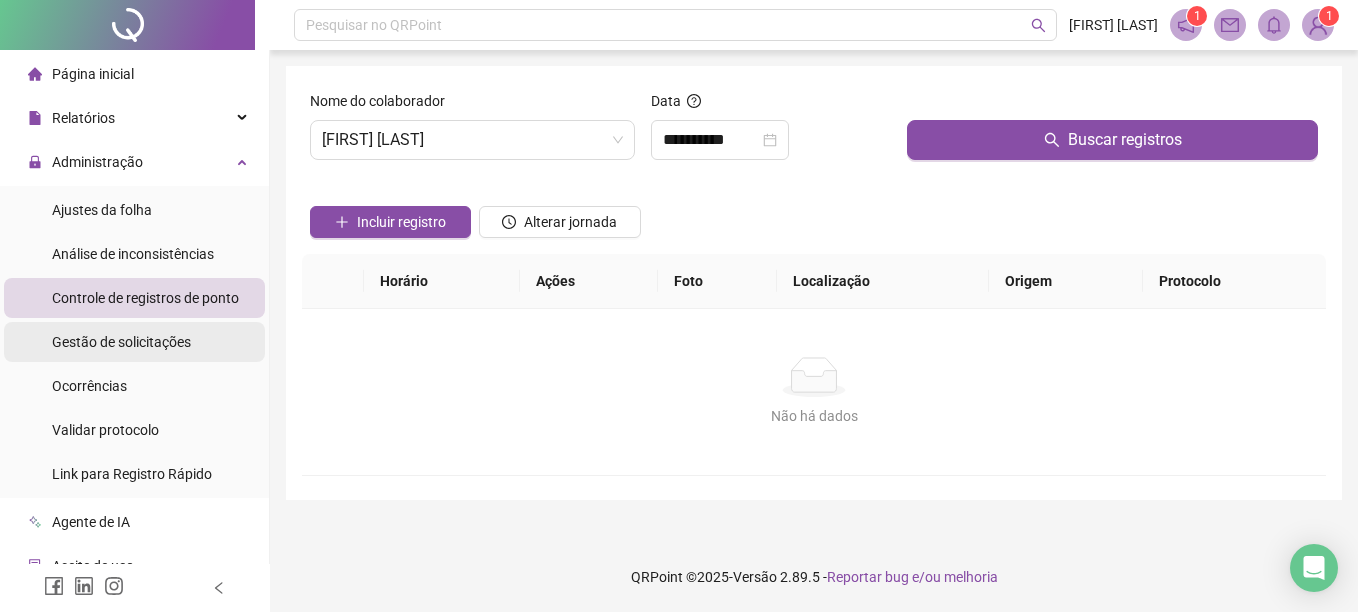 click on "Gestão de solicitações" at bounding box center [121, 342] 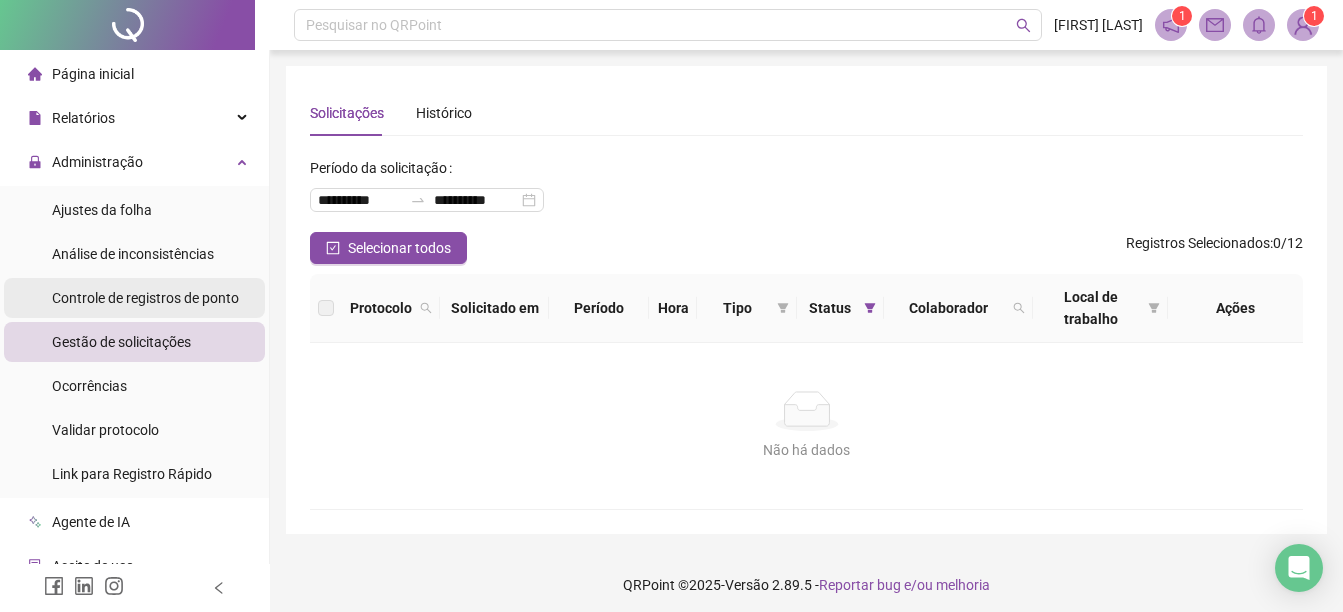 click on "Controle de registros de ponto" at bounding box center [145, 298] 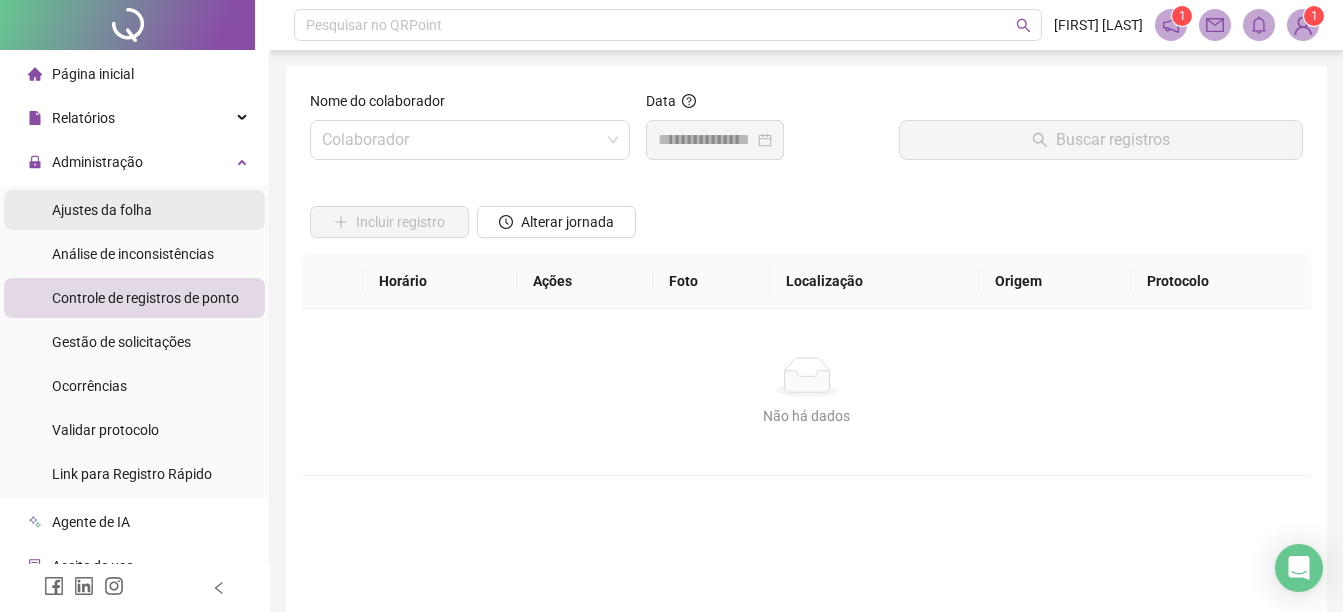 click on "Ajustes da folha" at bounding box center (102, 210) 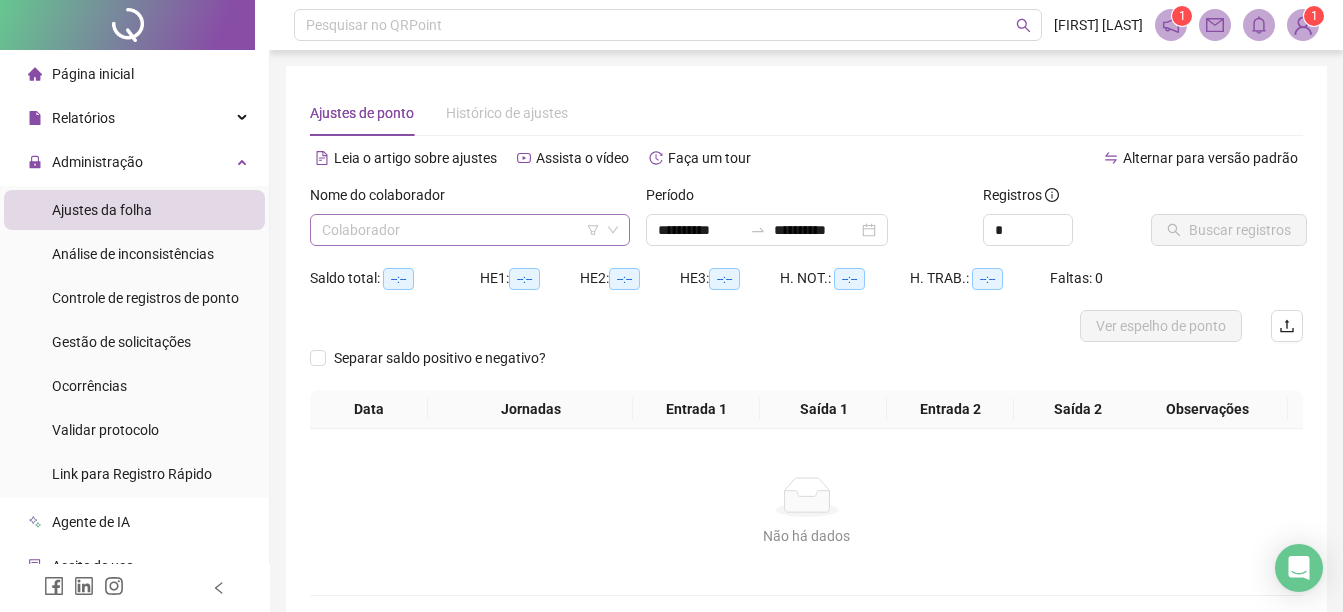 click at bounding box center (461, 230) 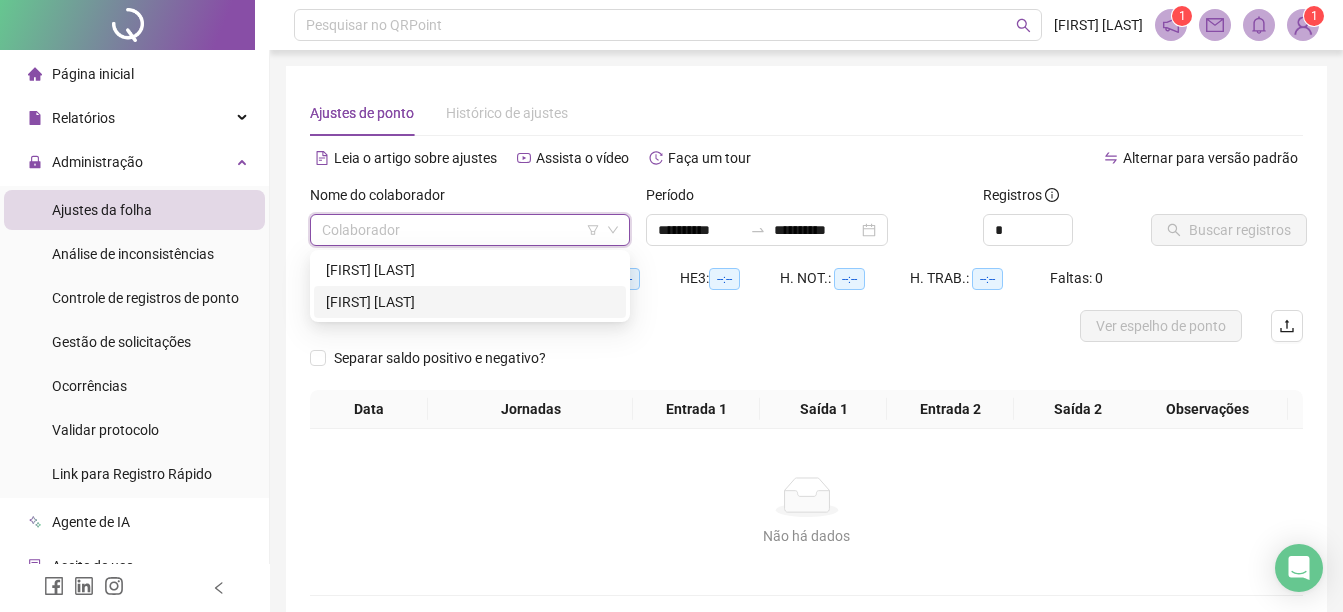 drag, startPoint x: 493, startPoint y: 292, endPoint x: 522, endPoint y: 293, distance: 29.017237 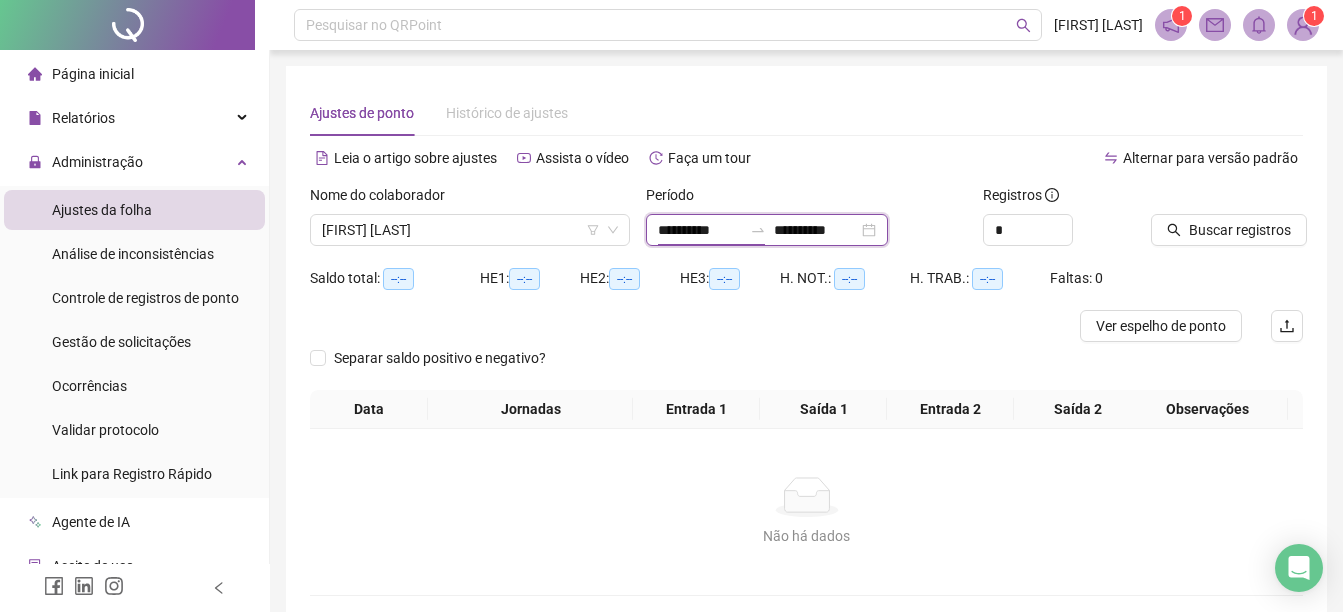 click on "**********" at bounding box center (700, 230) 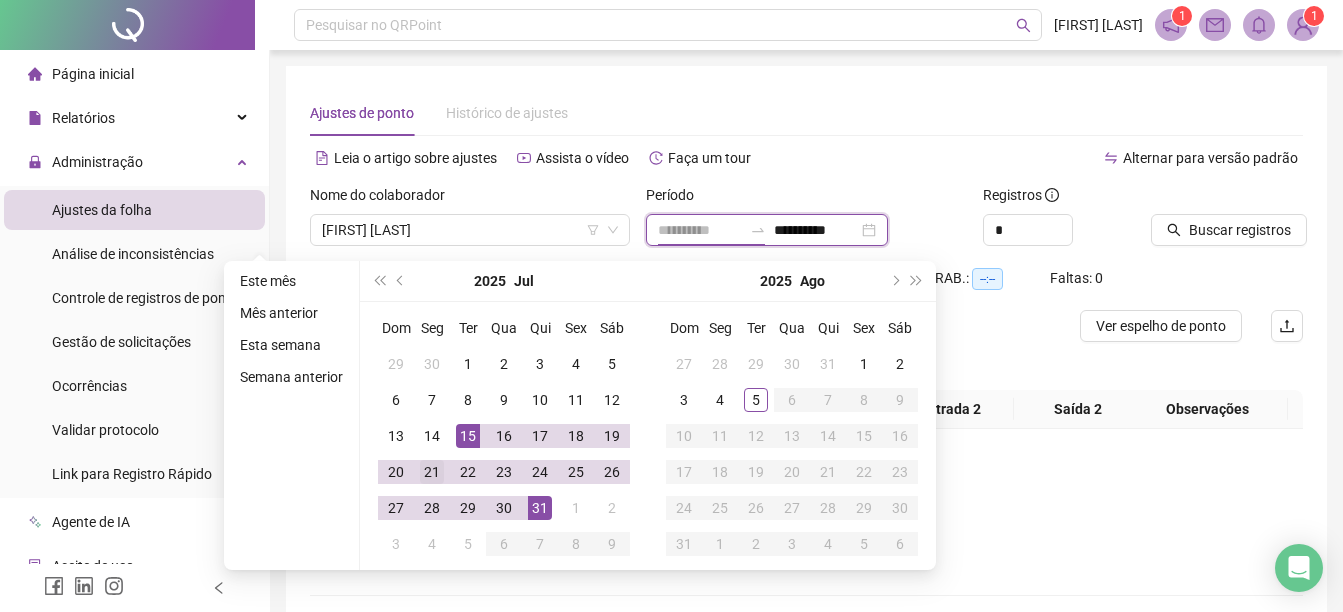 type on "**********" 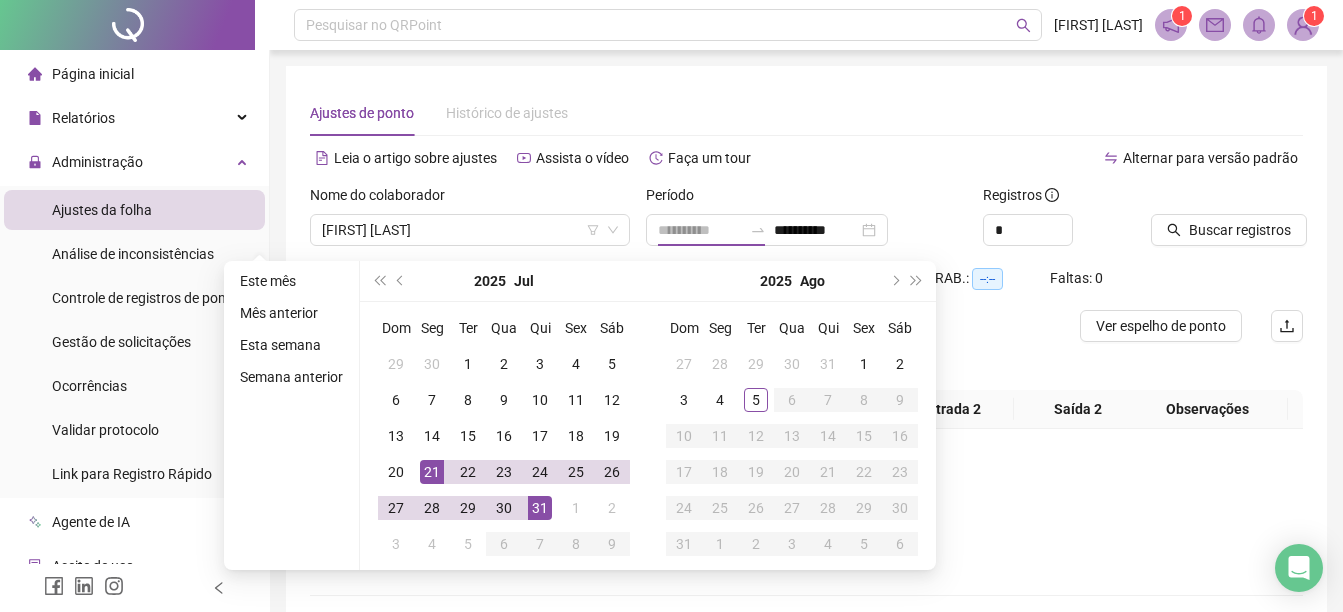 click on "21" at bounding box center [432, 472] 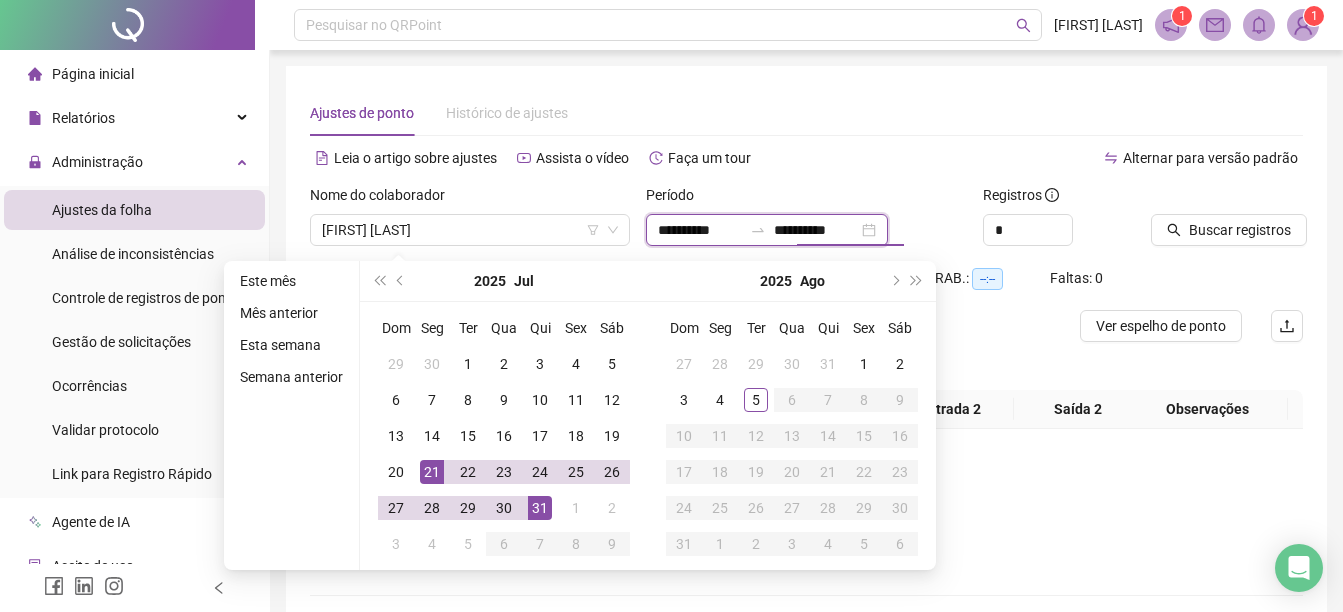 click on "**********" at bounding box center (767, 230) 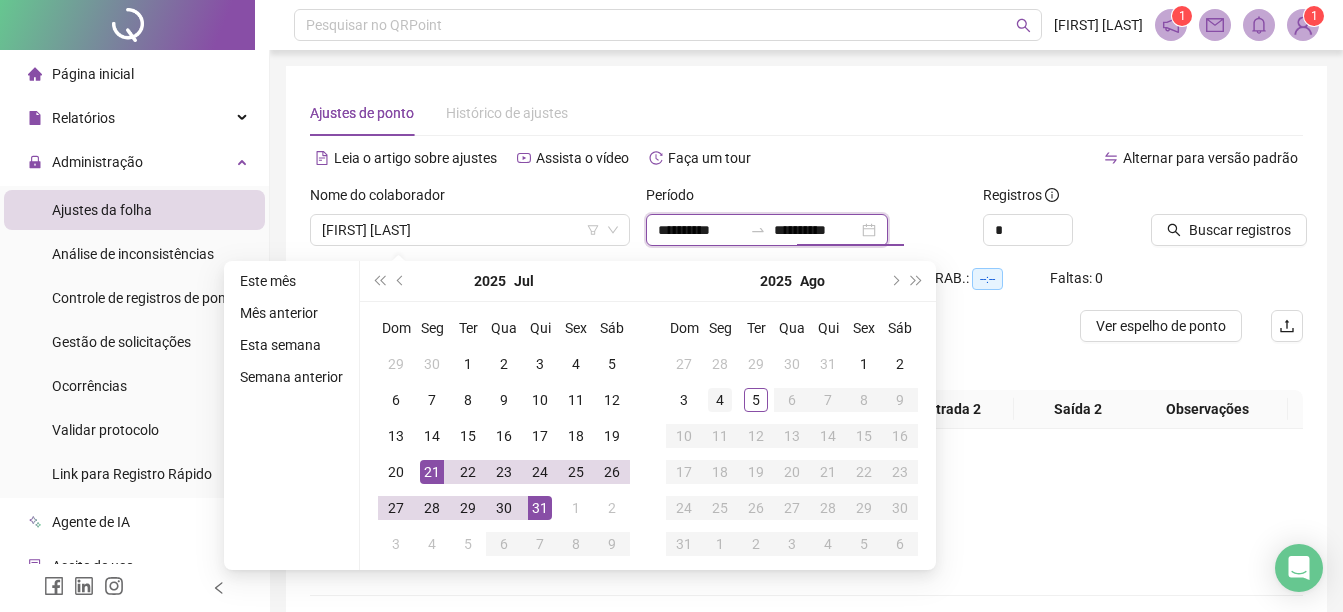 type on "**********" 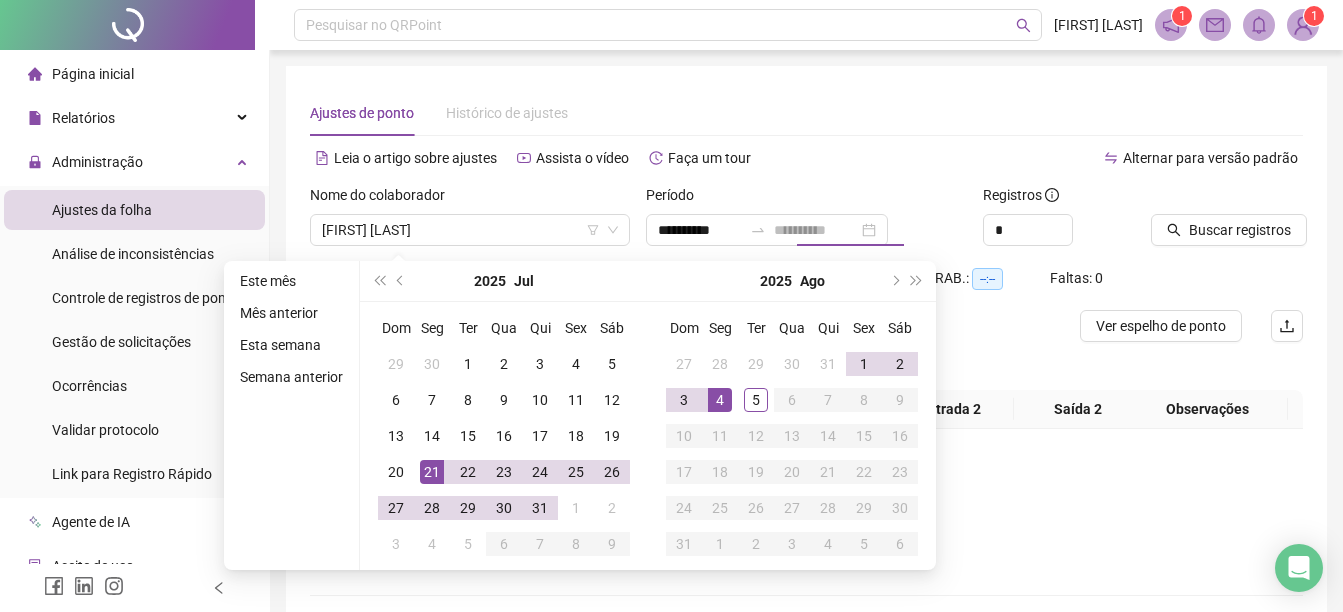 click on "4" at bounding box center [720, 400] 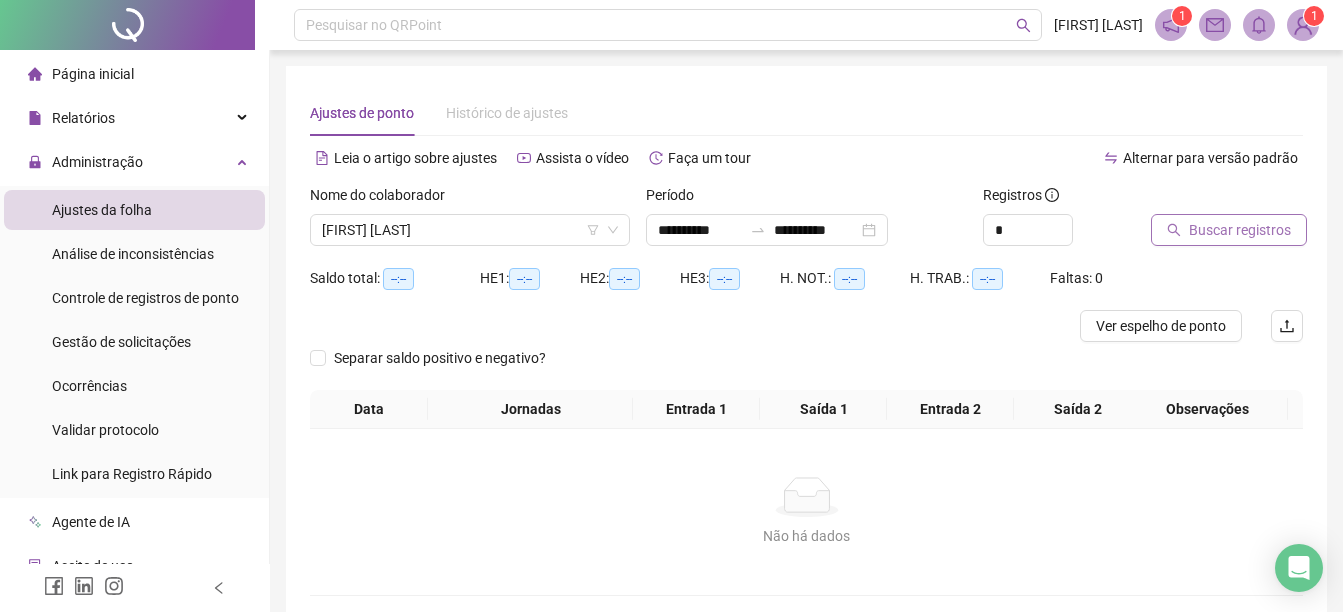 click on "Buscar registros" at bounding box center [1229, 230] 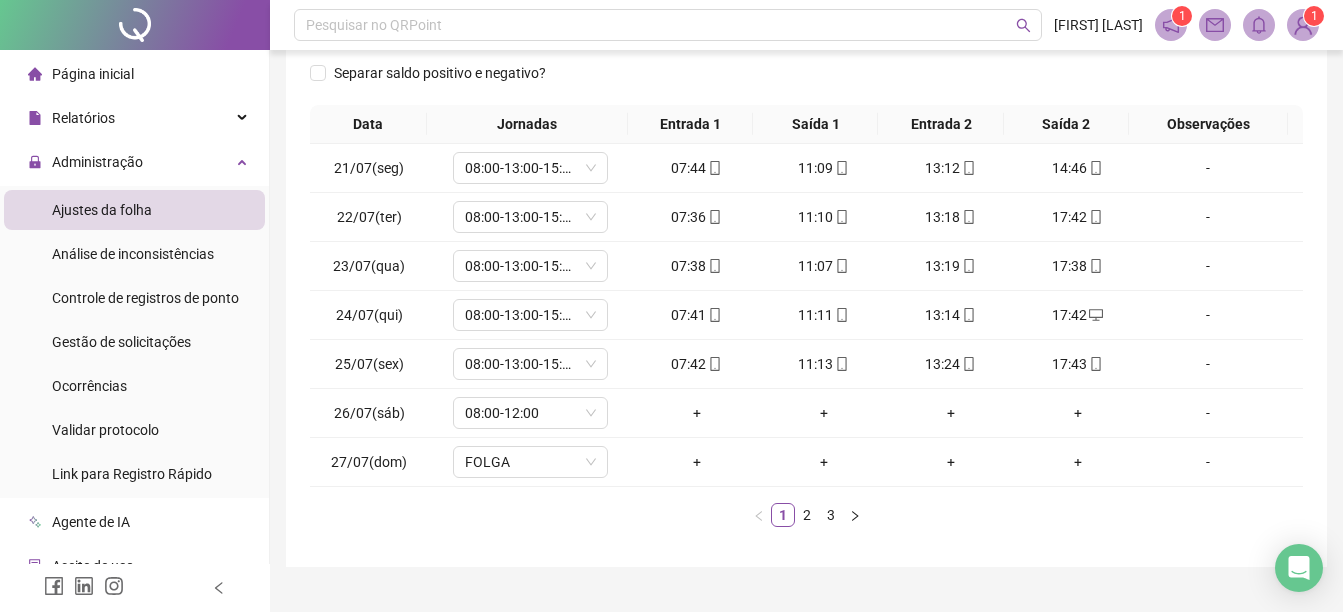 scroll, scrollTop: 390, scrollLeft: 0, axis: vertical 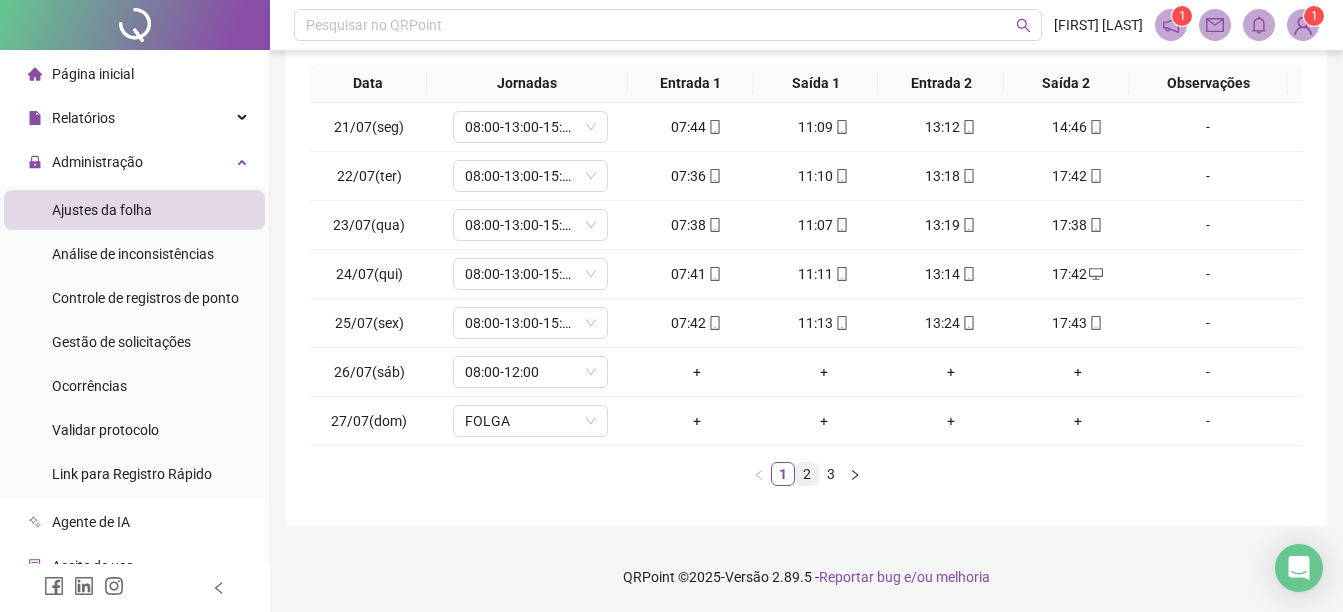 click on "2" at bounding box center (807, 474) 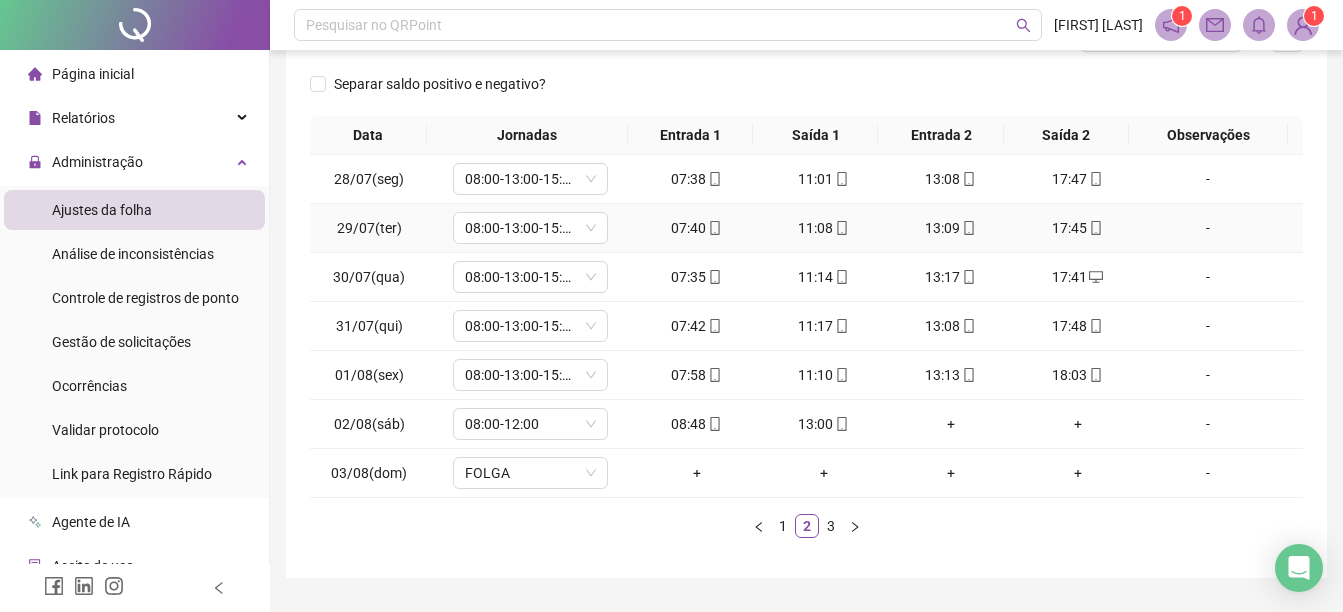 scroll, scrollTop: 390, scrollLeft: 0, axis: vertical 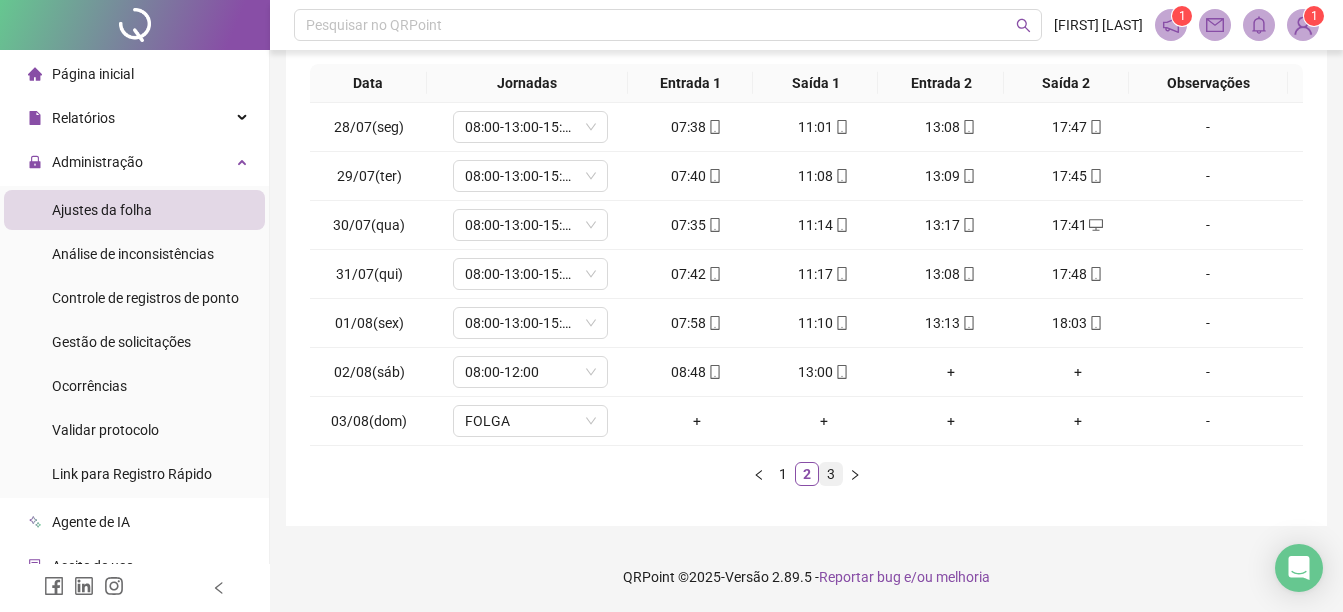 click on "3" at bounding box center [831, 474] 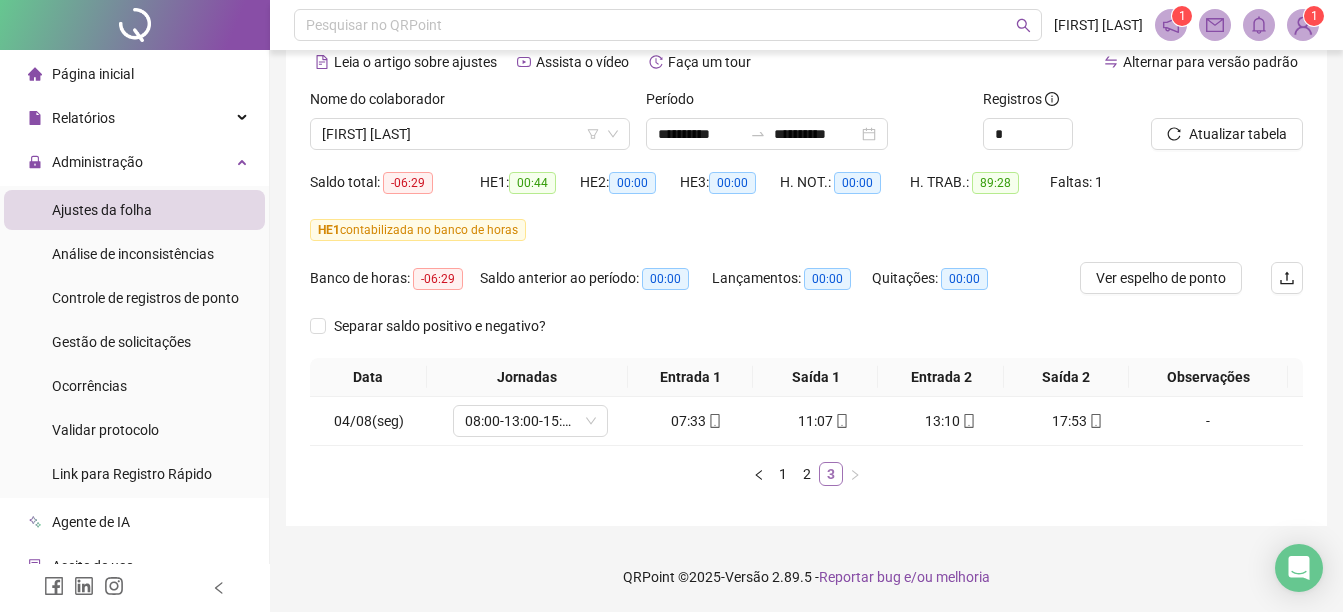 scroll, scrollTop: 96, scrollLeft: 0, axis: vertical 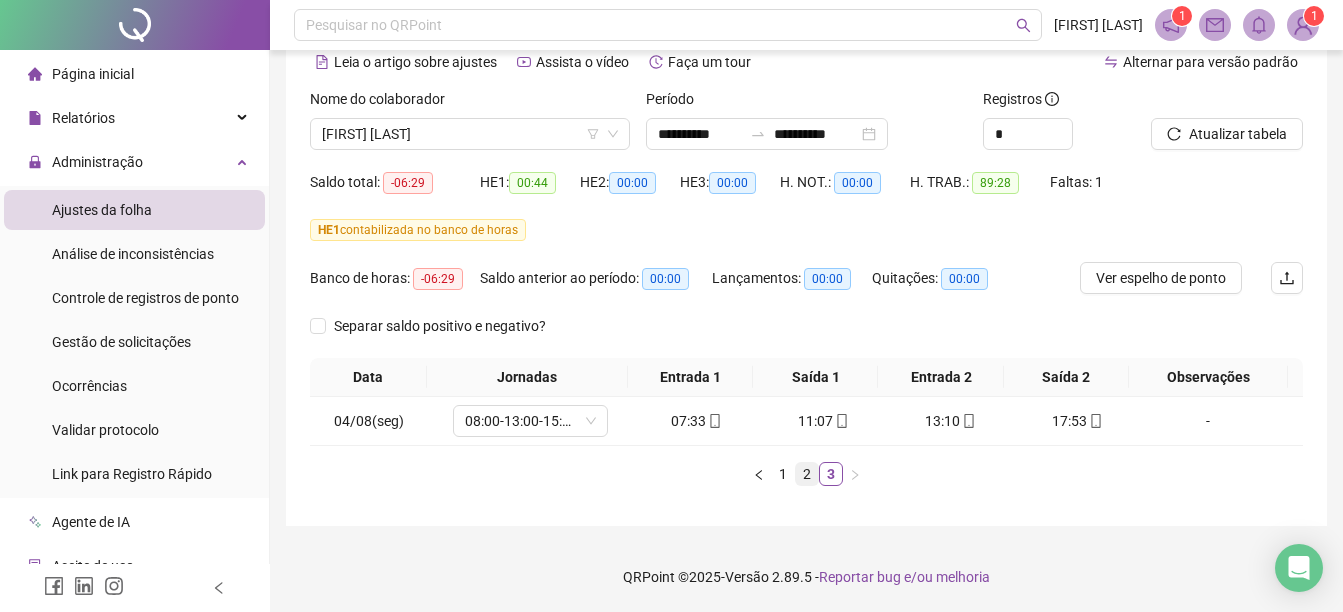 click on "2" at bounding box center (807, 474) 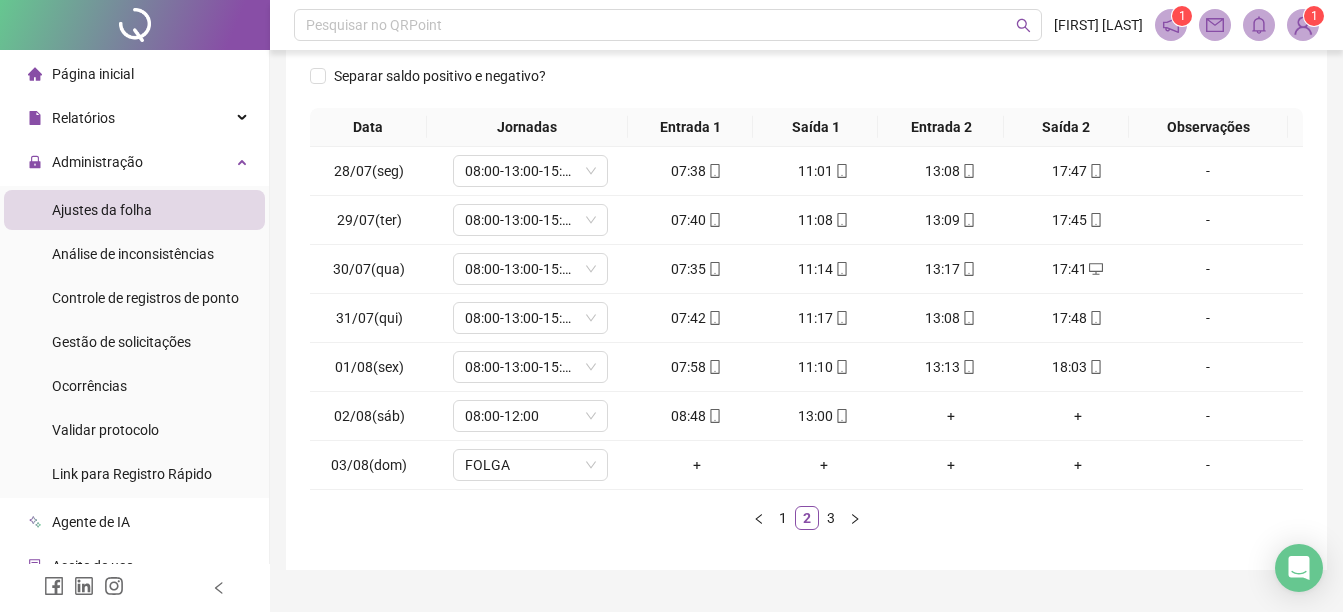 scroll, scrollTop: 390, scrollLeft: 0, axis: vertical 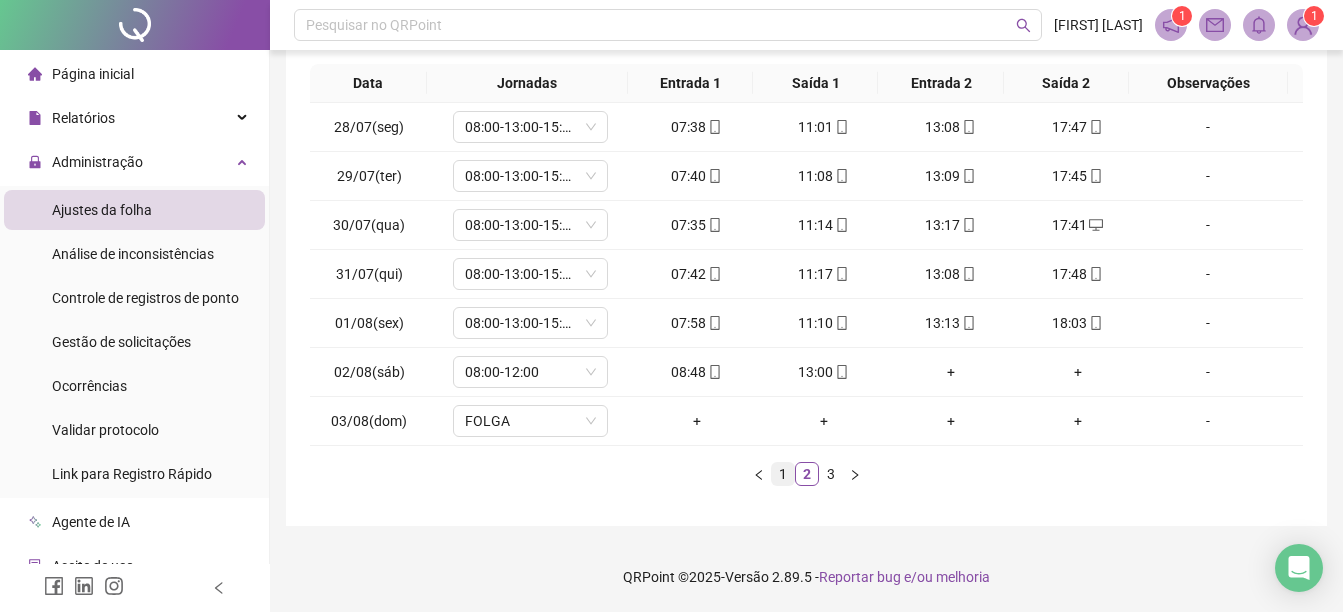 click on "1" at bounding box center [783, 474] 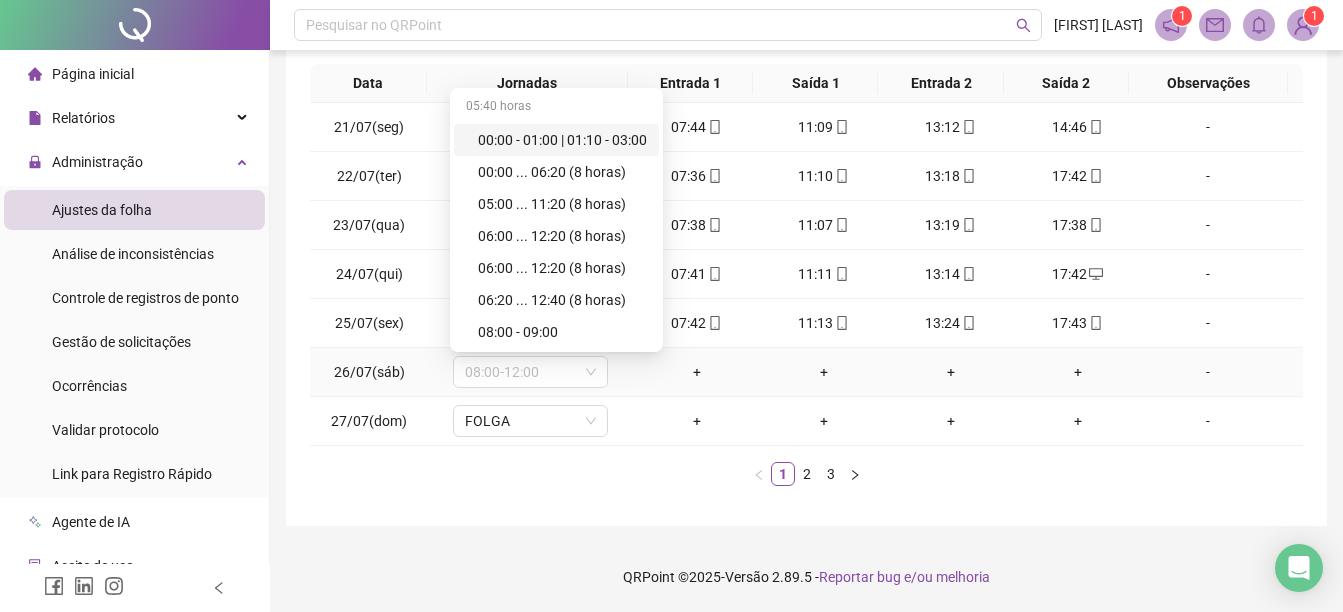 drag, startPoint x: 483, startPoint y: 380, endPoint x: 434, endPoint y: 397, distance: 51.86521 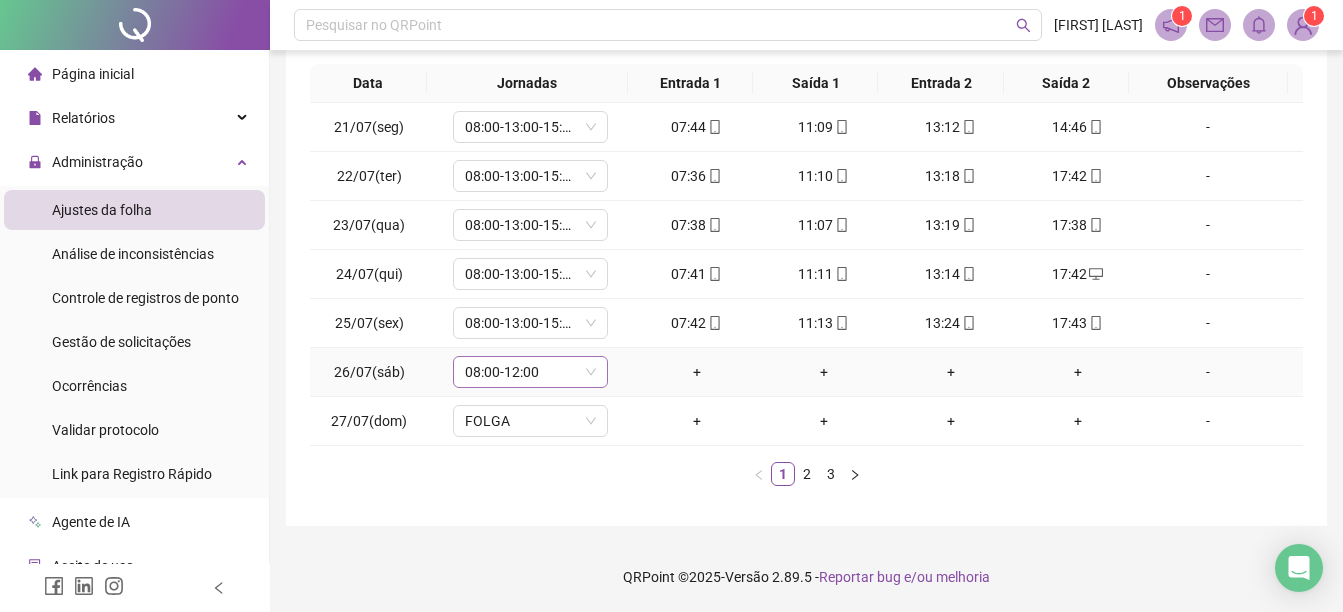 click on "08:00-12:00" at bounding box center [530, 372] 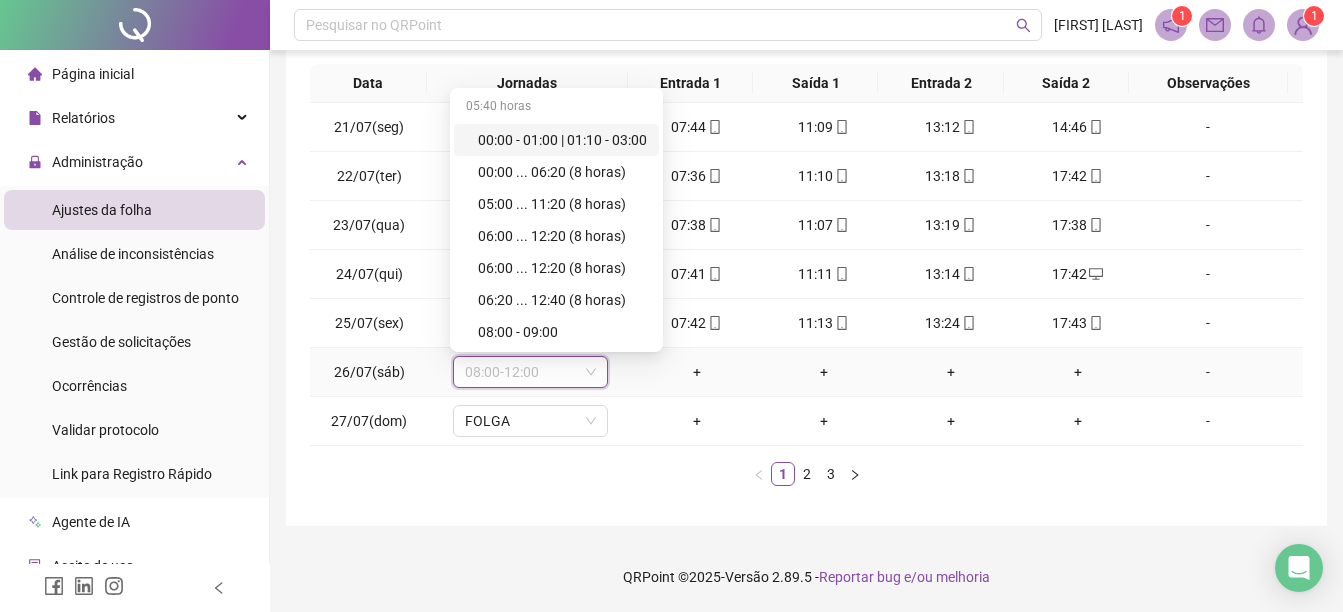 click 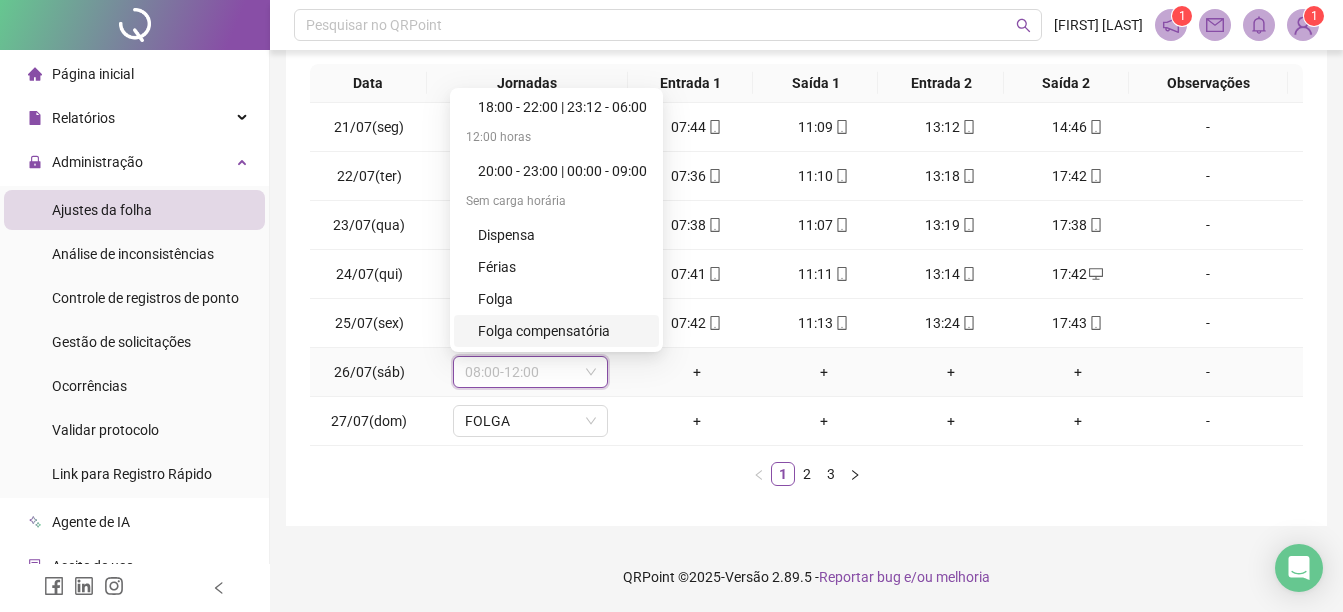 scroll, scrollTop: 6496, scrollLeft: 0, axis: vertical 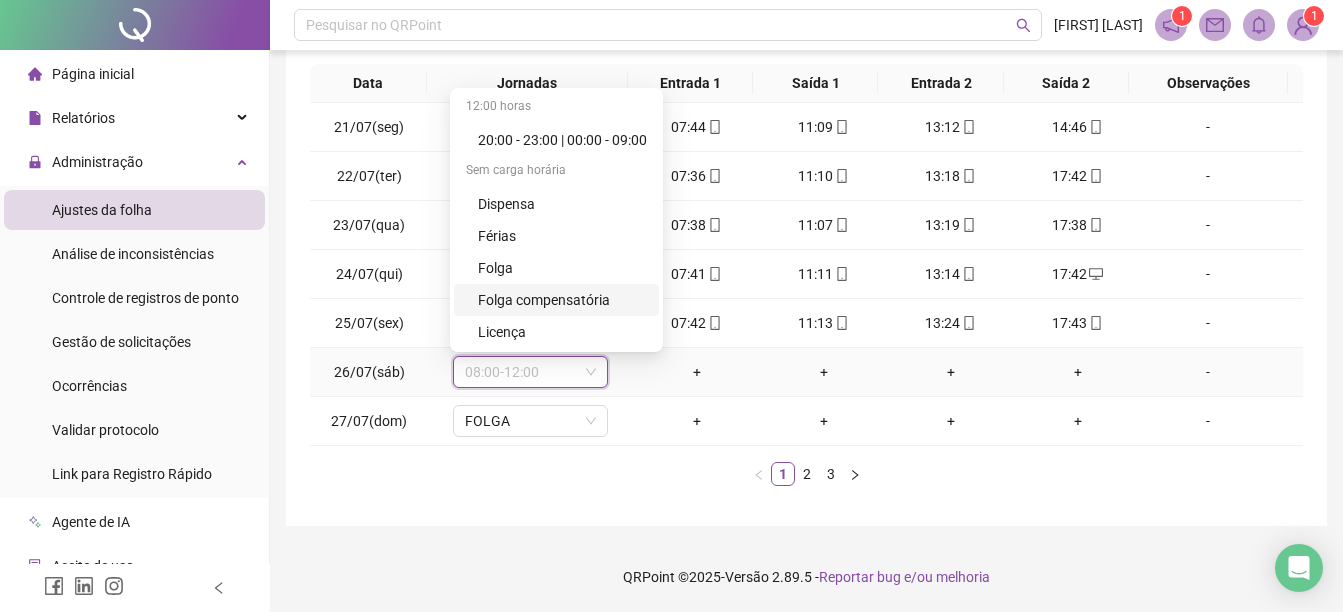 click on "Folga compensatória" at bounding box center (562, 300) 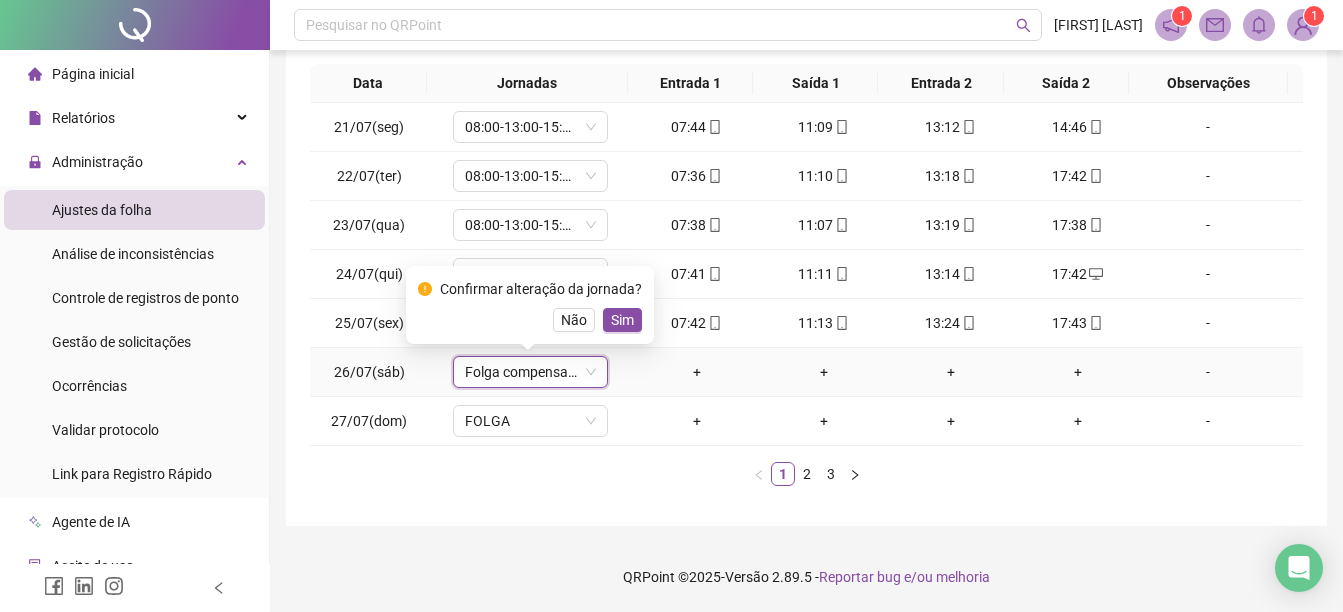 click on "Sim" at bounding box center [622, 320] 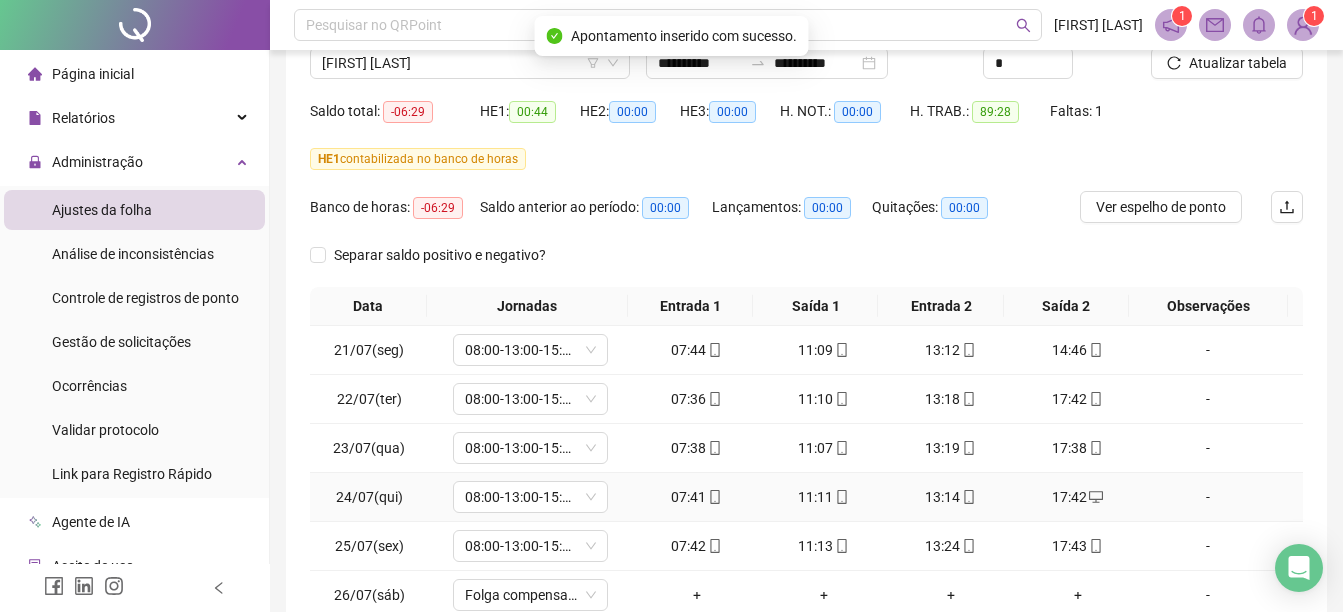 scroll, scrollTop: 0, scrollLeft: 0, axis: both 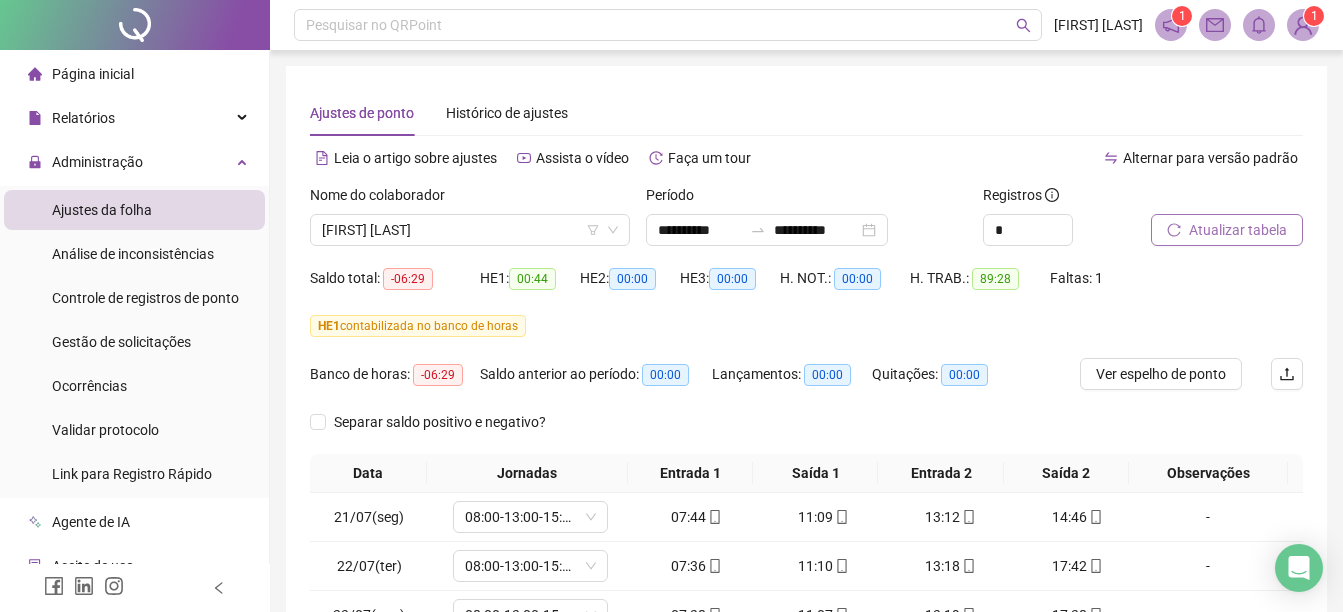 click on "Atualizar tabela" at bounding box center [1238, 230] 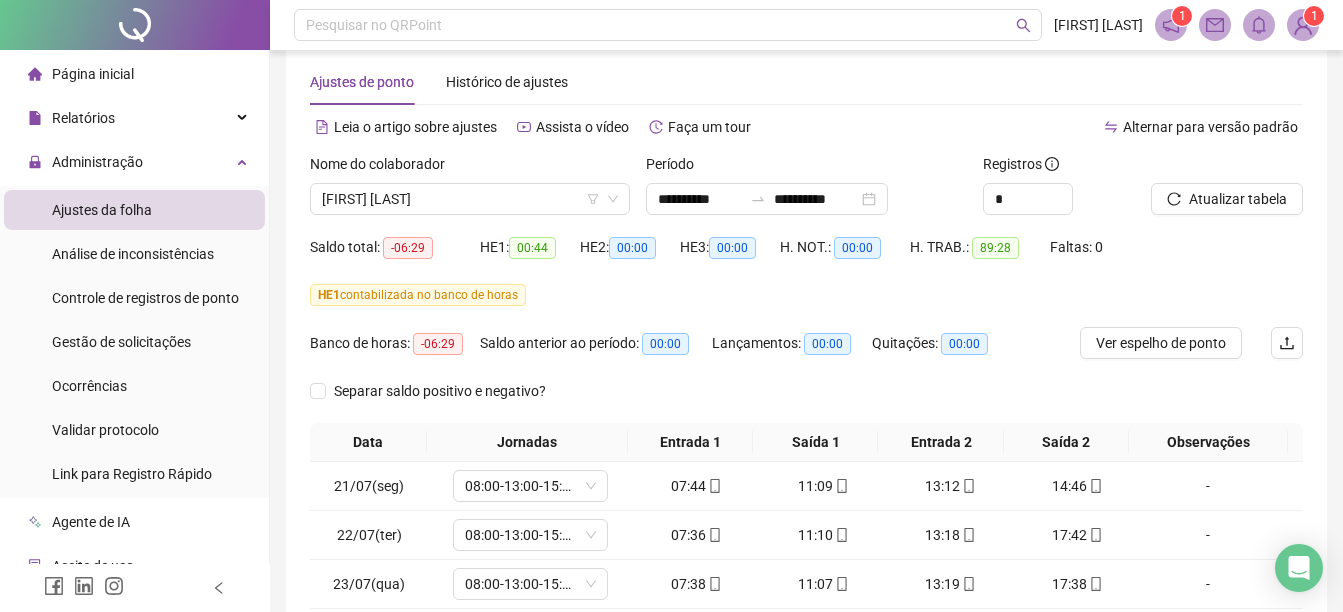 scroll, scrollTop: 0, scrollLeft: 0, axis: both 